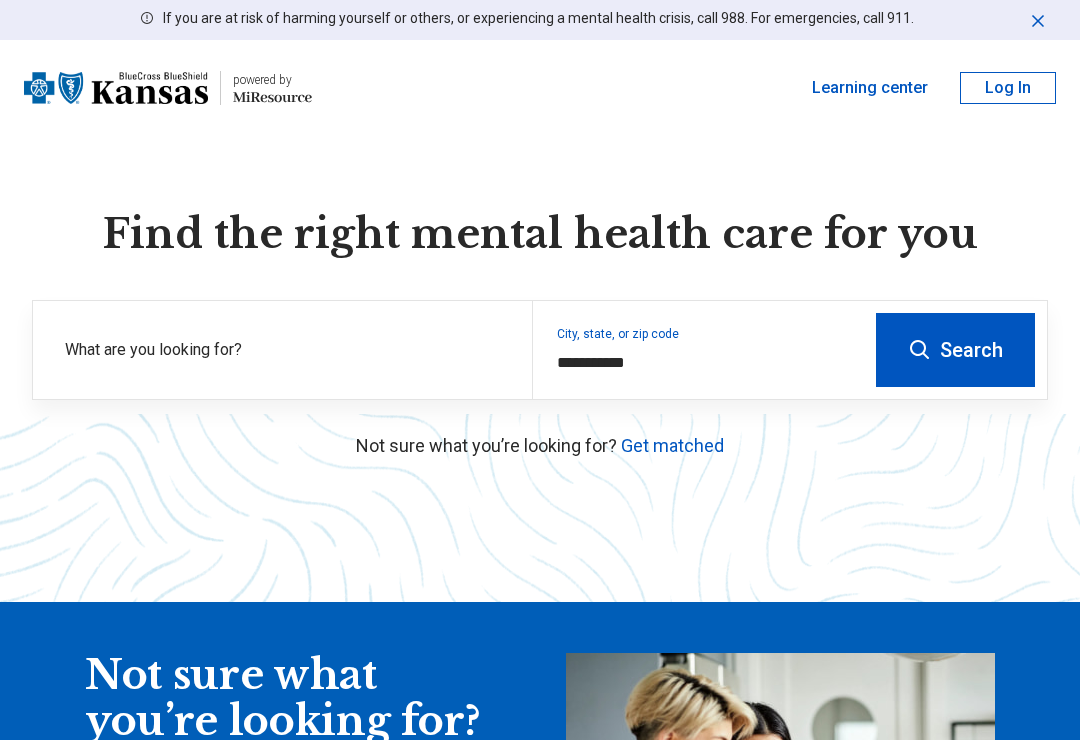 scroll, scrollTop: 0, scrollLeft: 0, axis: both 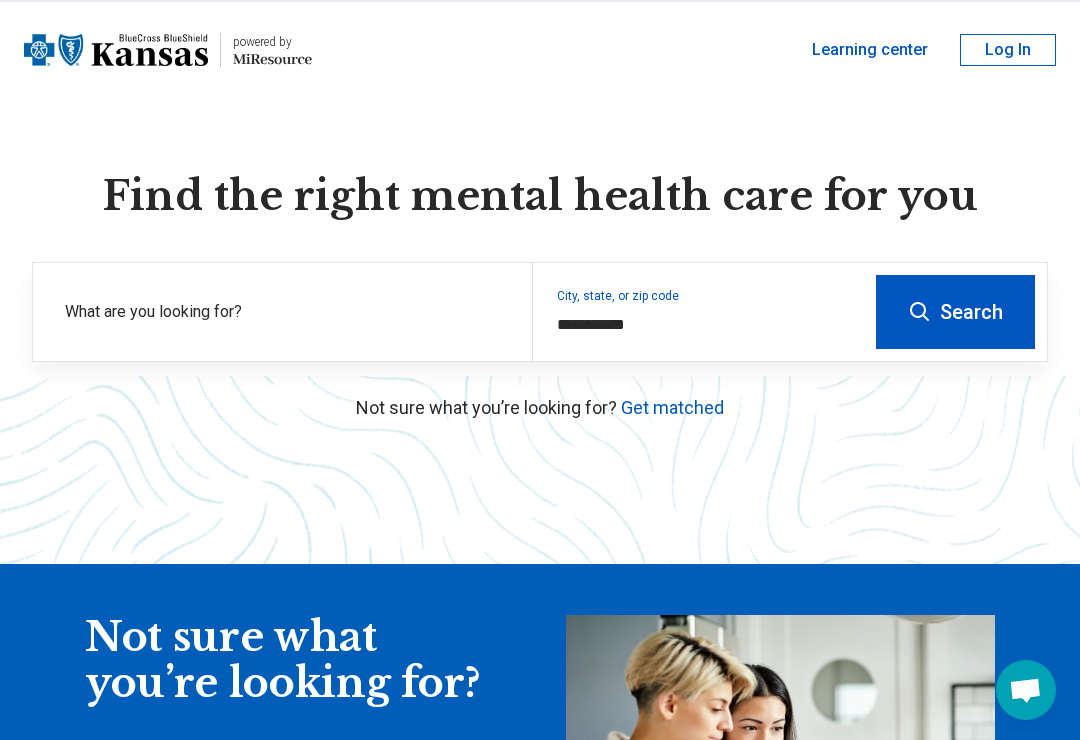 click on "What are you looking for?" at bounding box center (286, 312) 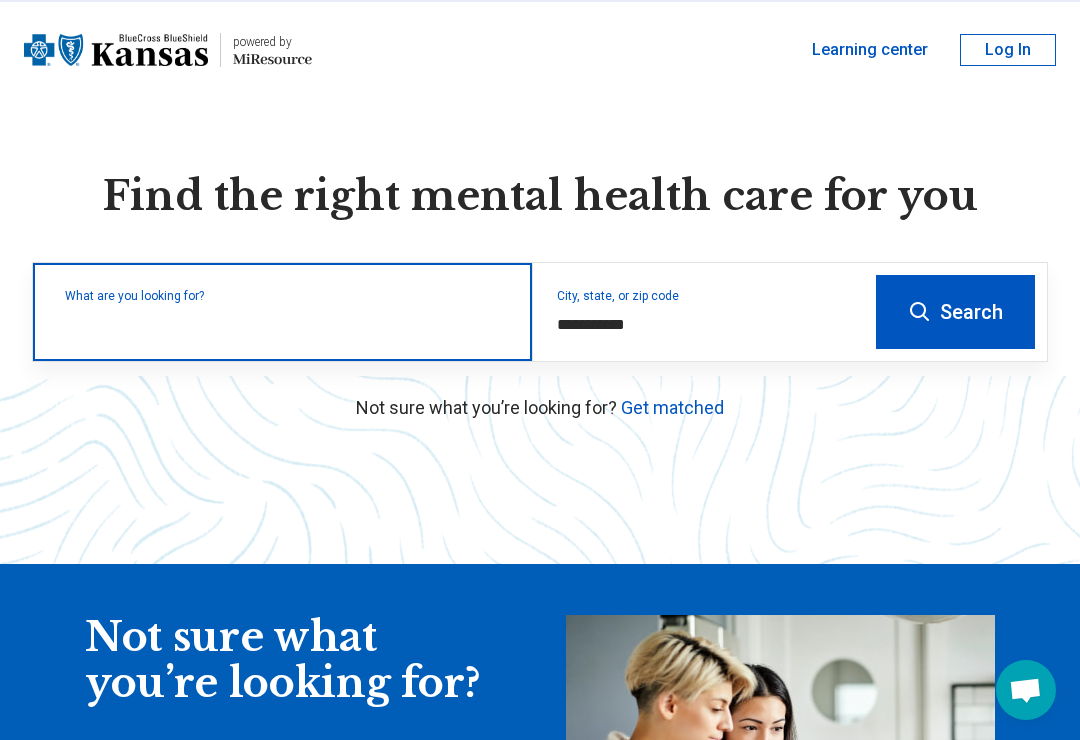 scroll, scrollTop: 37, scrollLeft: 0, axis: vertical 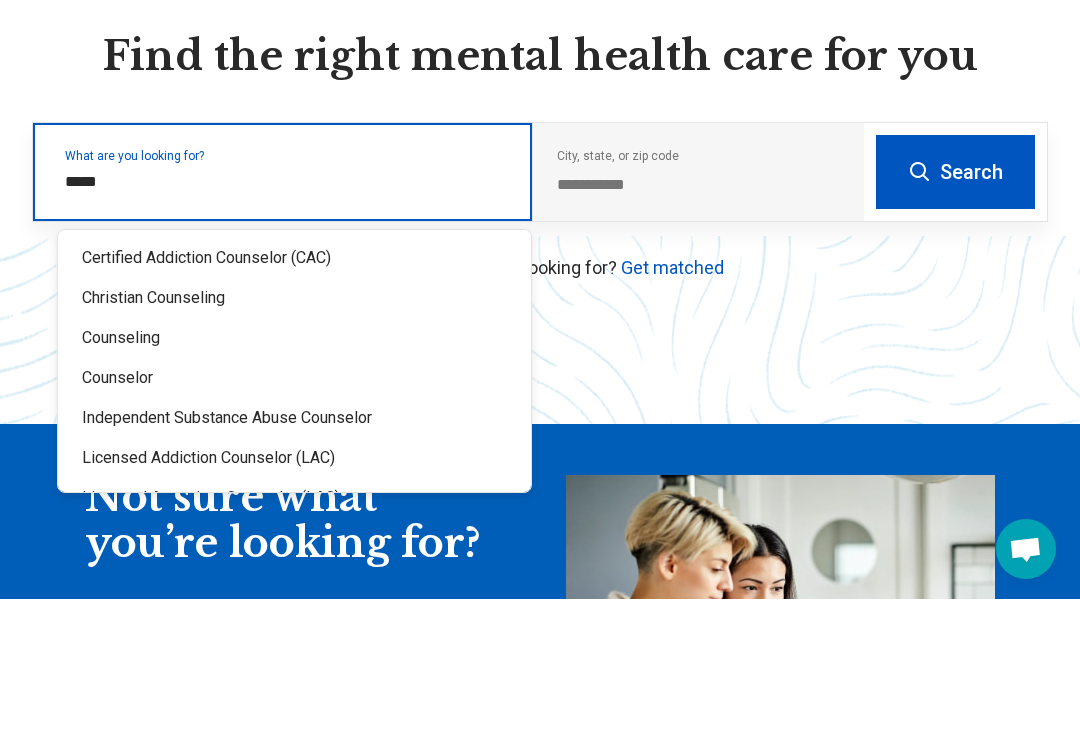 type on "******" 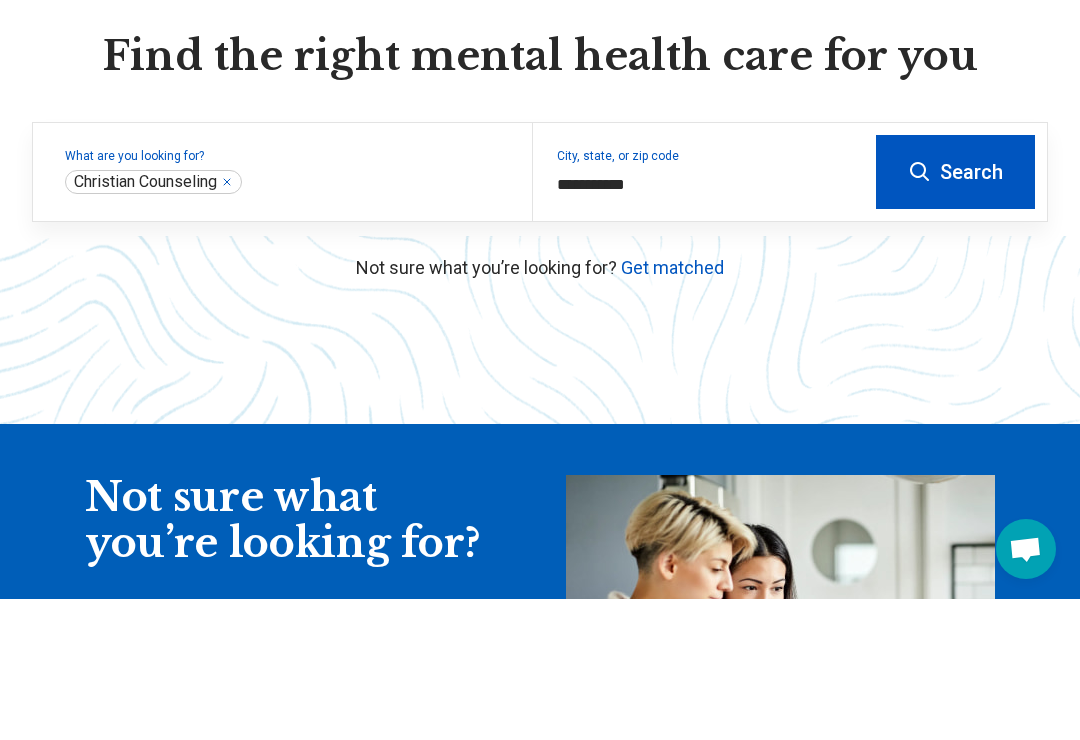 click on "**********" at bounding box center (540, 599) 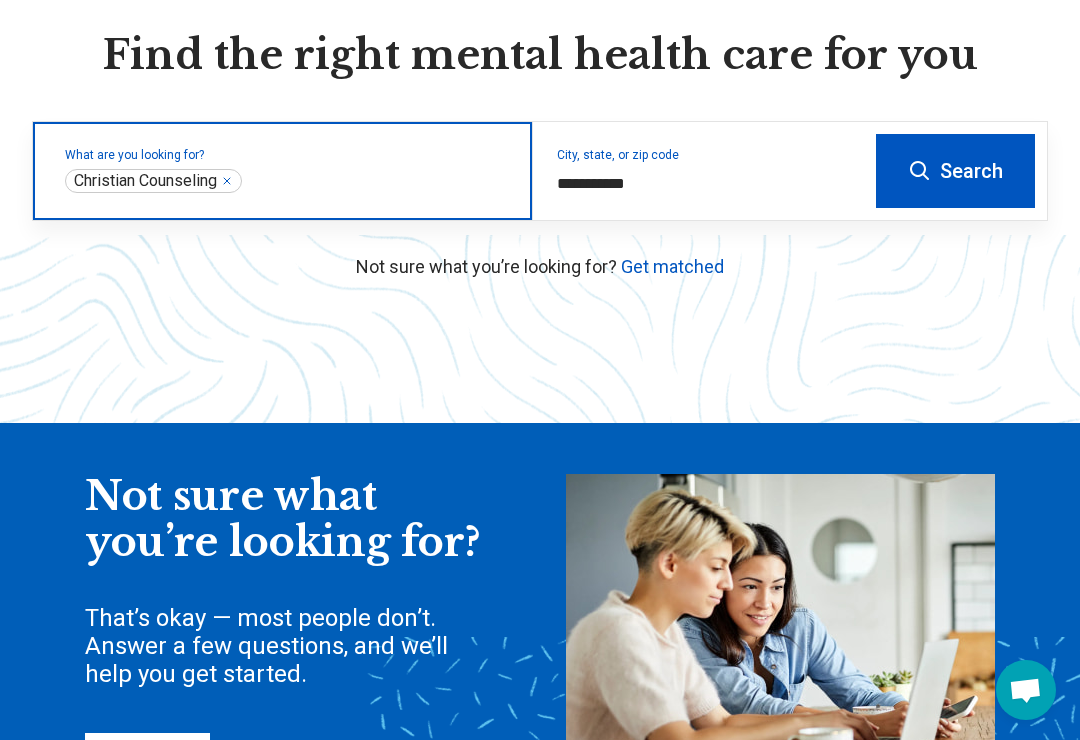 click on "Christian Counseling" at bounding box center (145, 181) 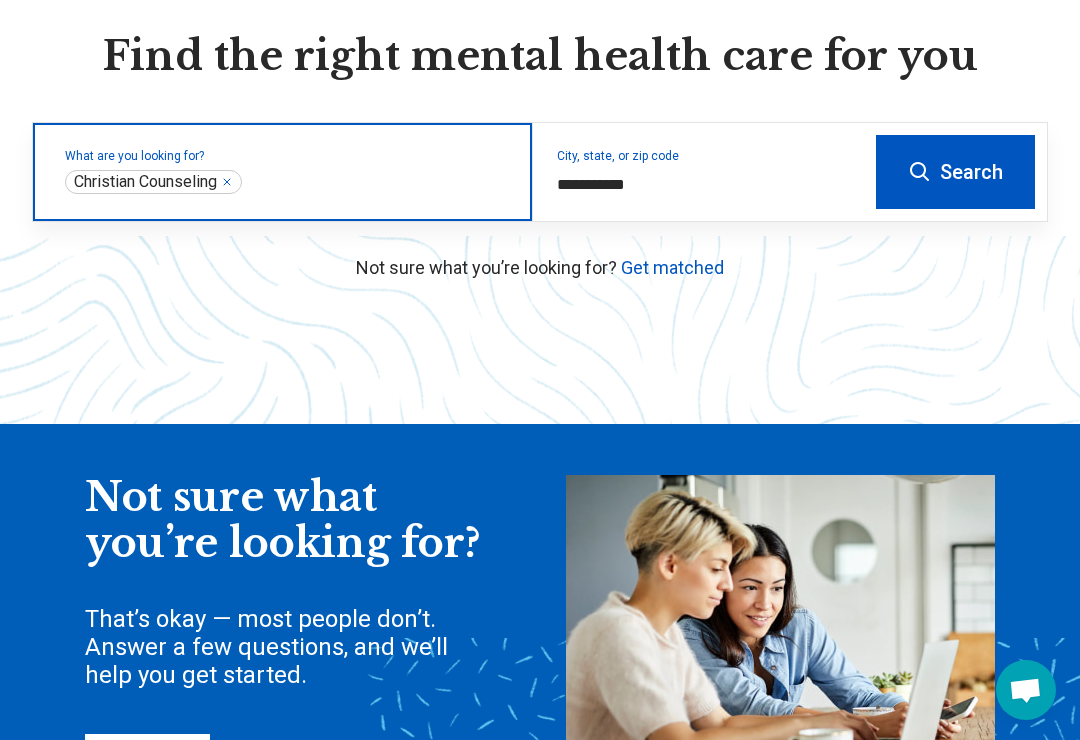 click 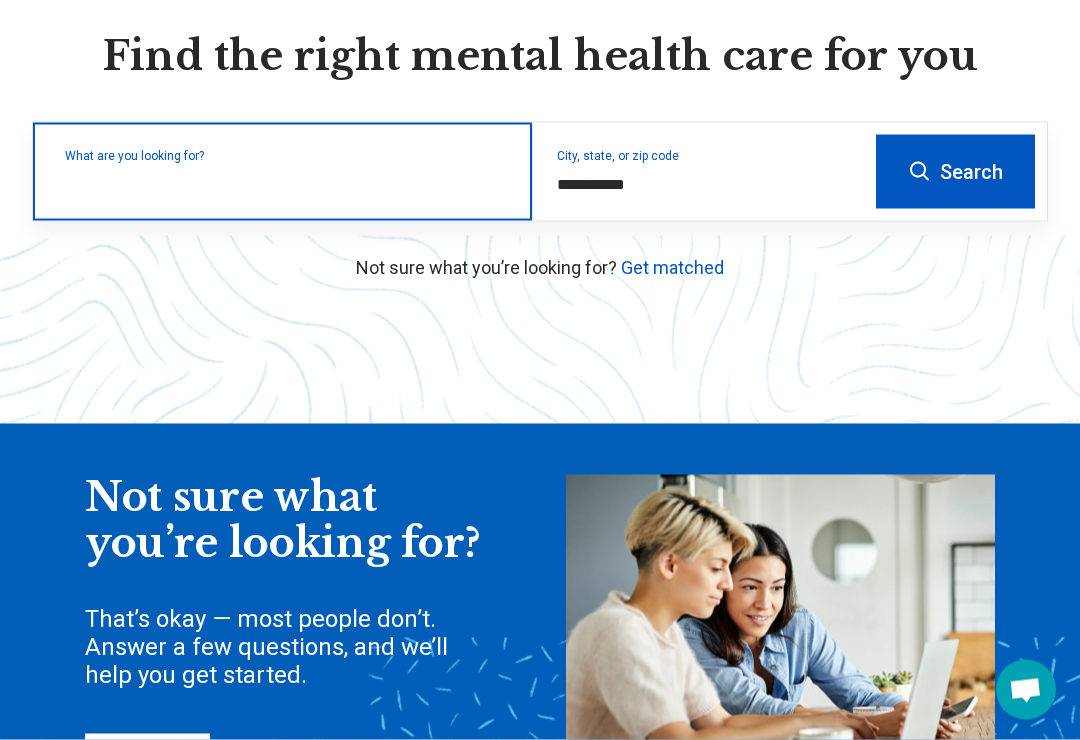 click on "What are you looking for?" at bounding box center [286, 156] 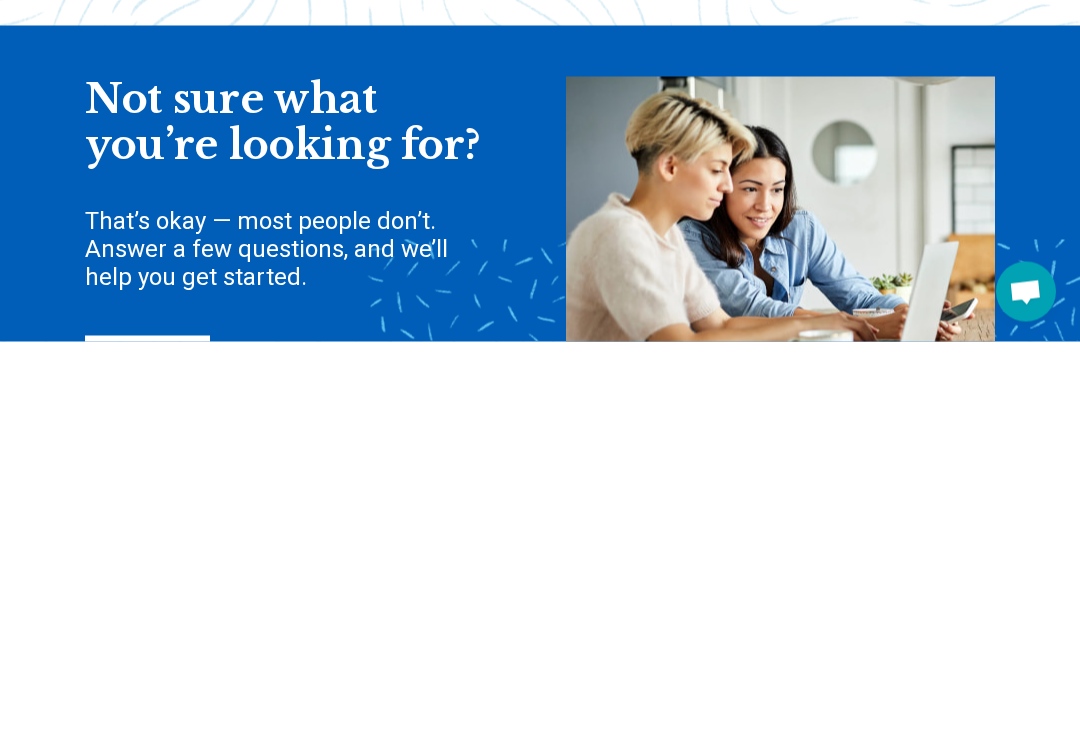 scroll, scrollTop: 182, scrollLeft: 0, axis: vertical 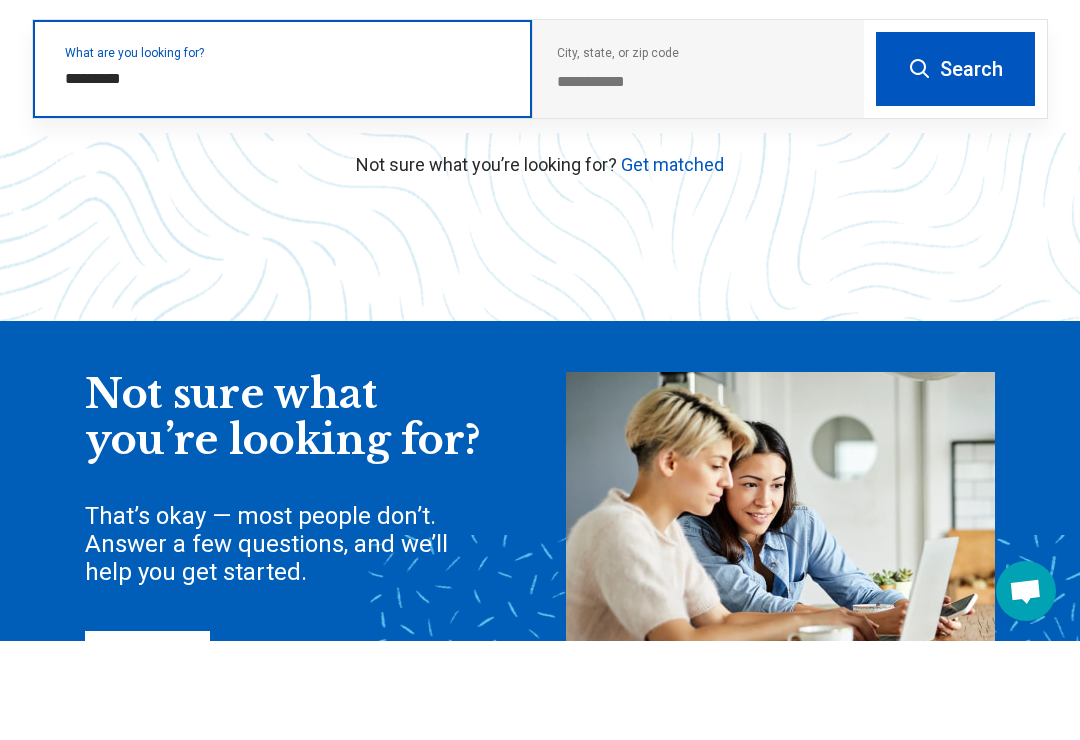 type on "*********" 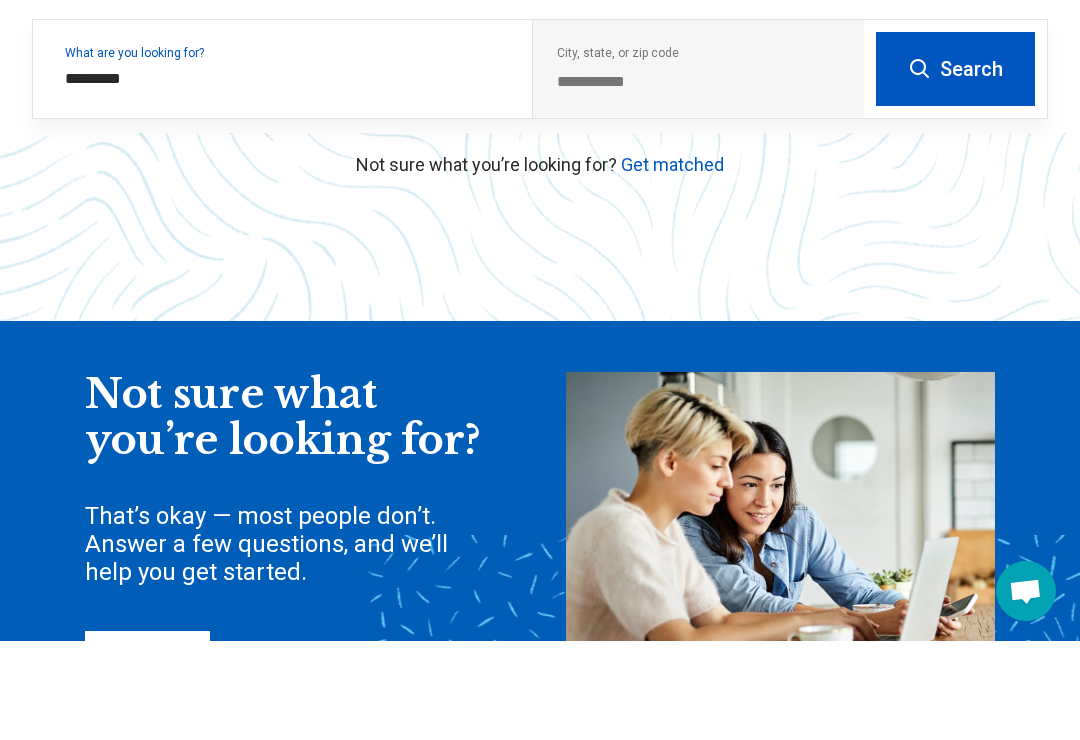 click on "Search" at bounding box center (955, 168) 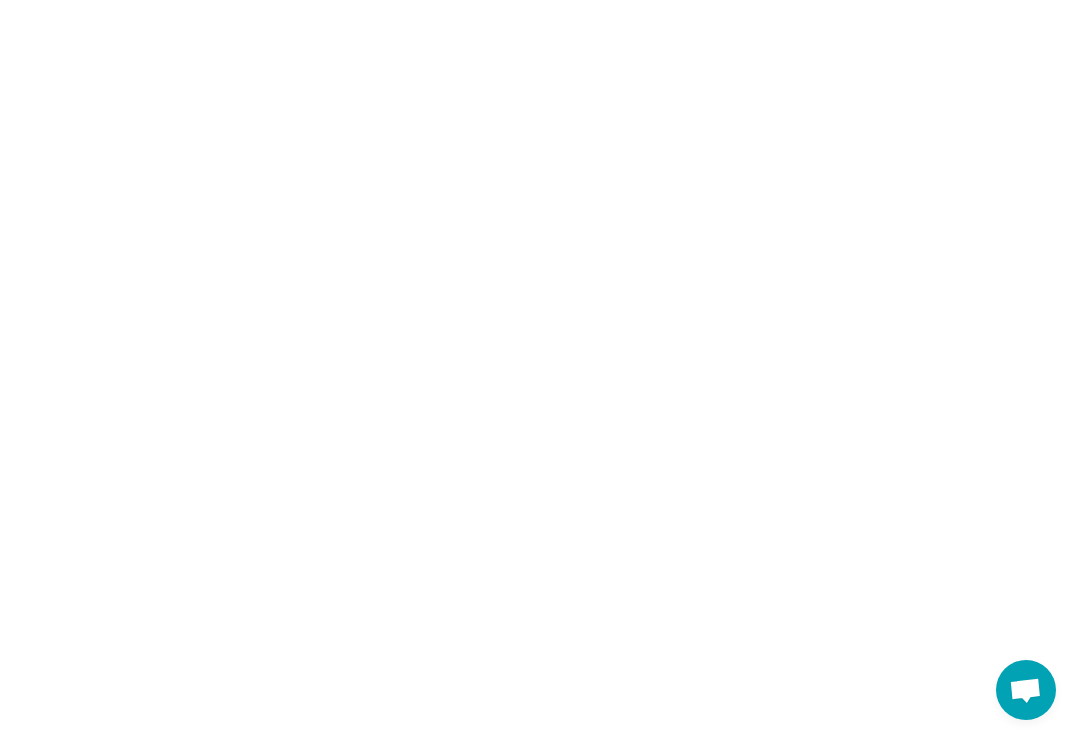 scroll, scrollTop: 0, scrollLeft: 0, axis: both 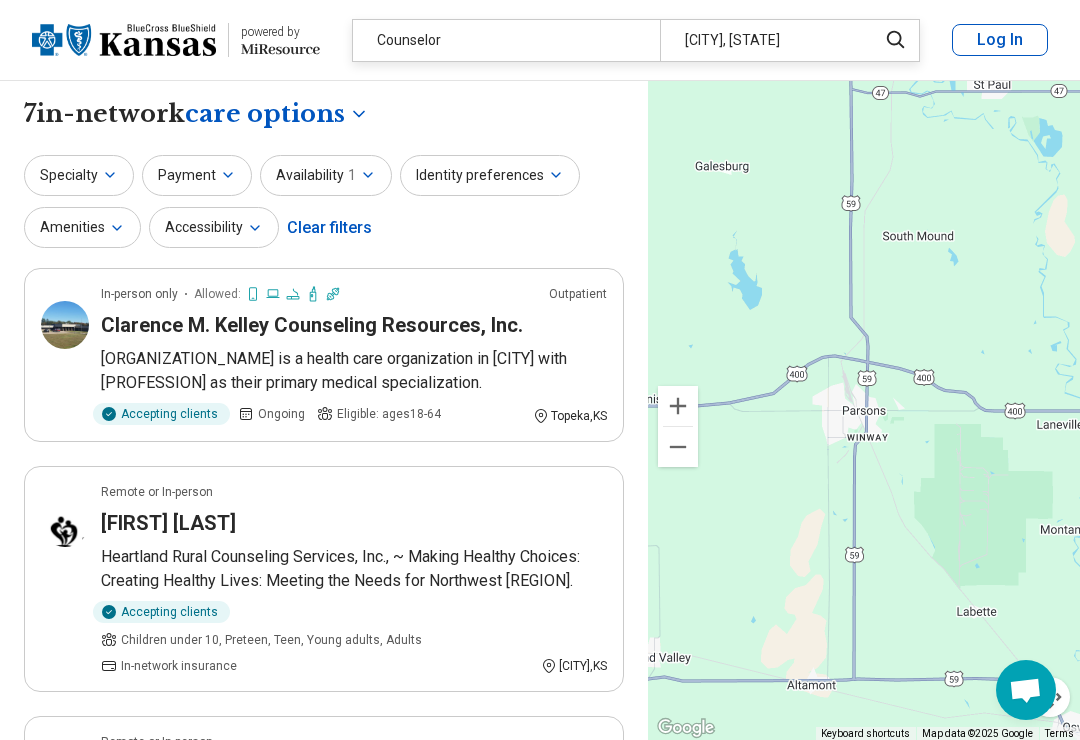 click on "1" at bounding box center [352, 175] 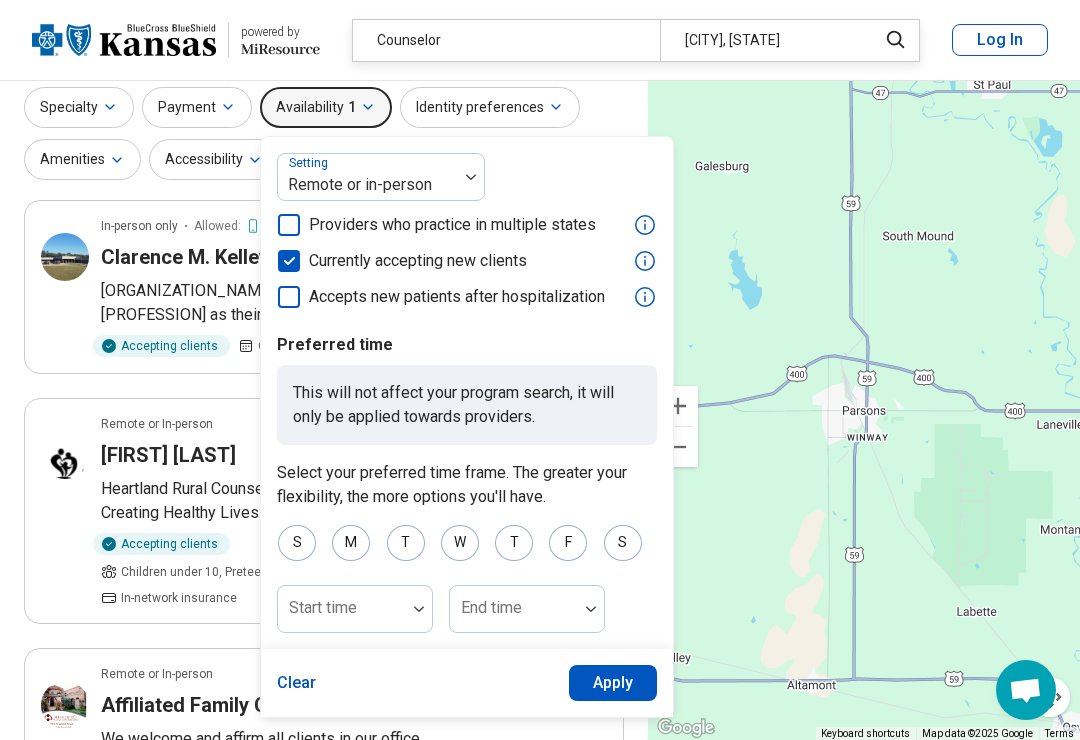 scroll, scrollTop: 0, scrollLeft: 0, axis: both 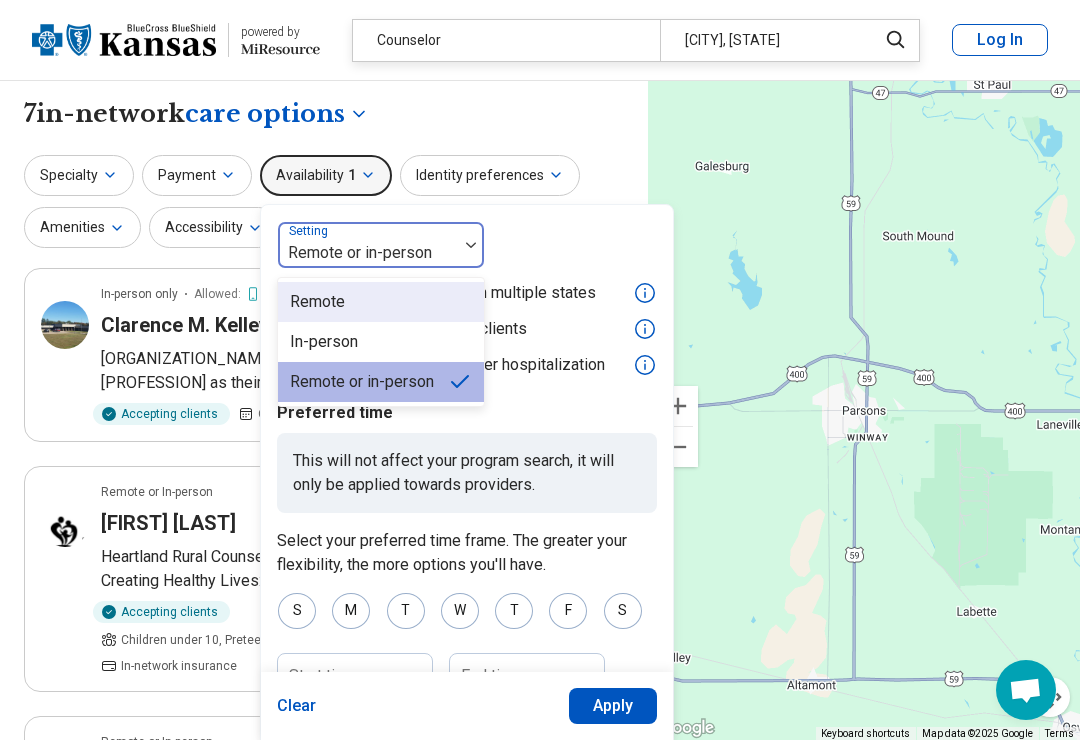 click on "Remote" at bounding box center (381, 302) 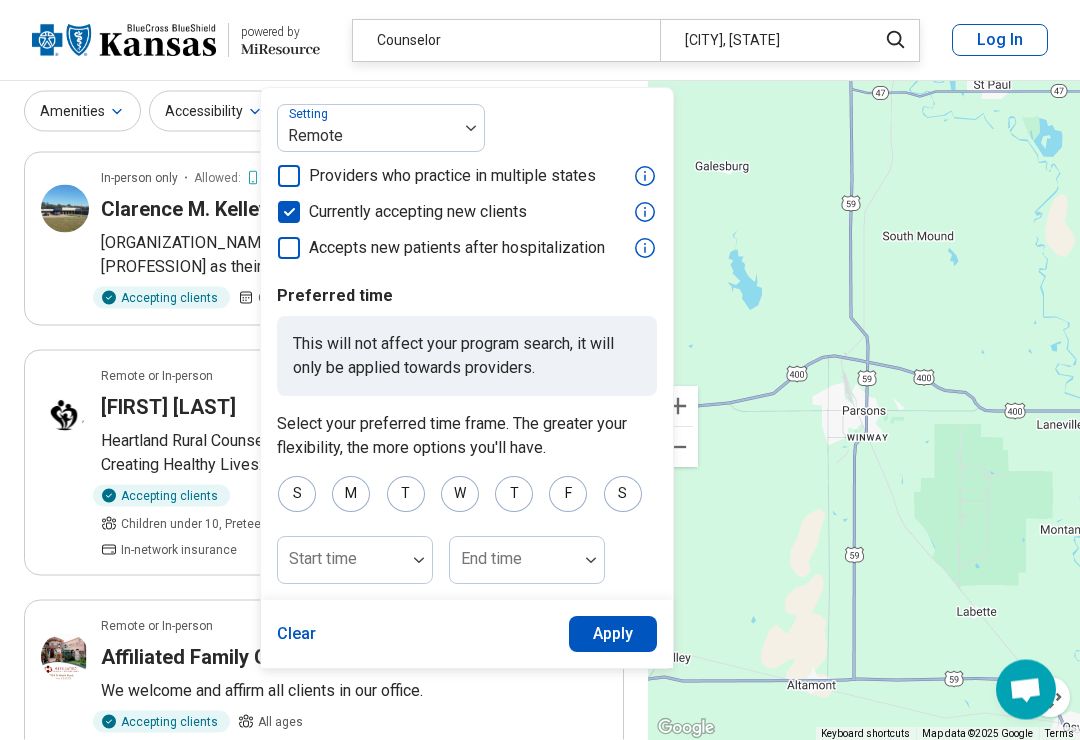 scroll, scrollTop: 120, scrollLeft: 0, axis: vertical 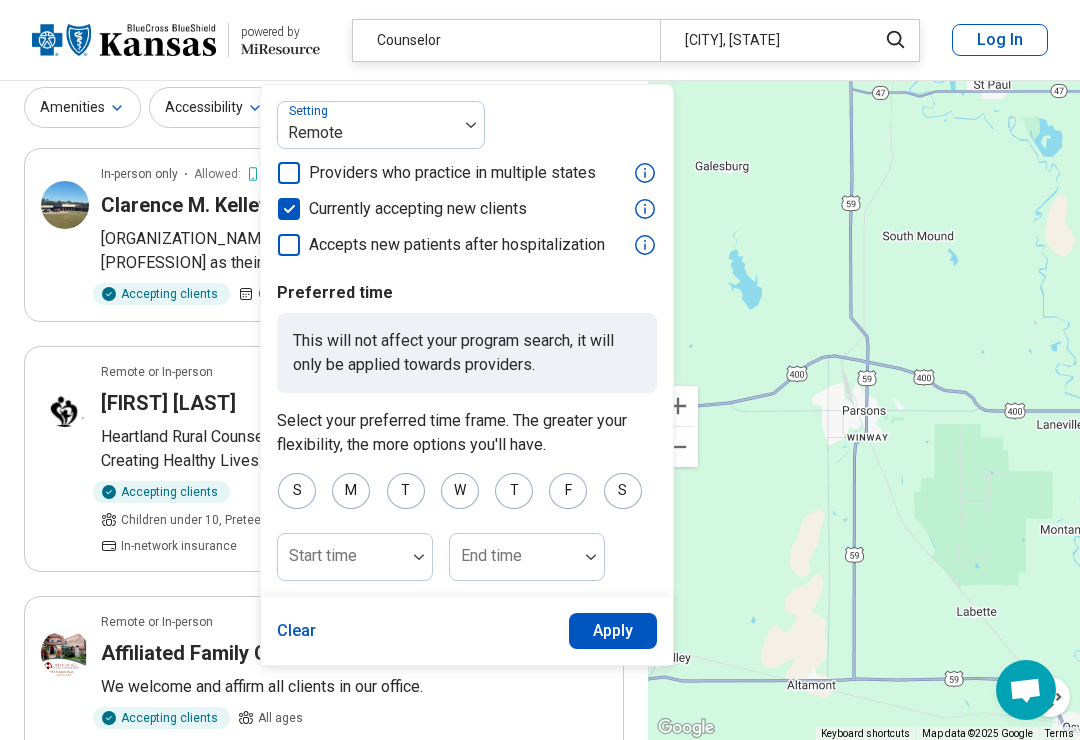 click on "Counselor" at bounding box center (506, 40) 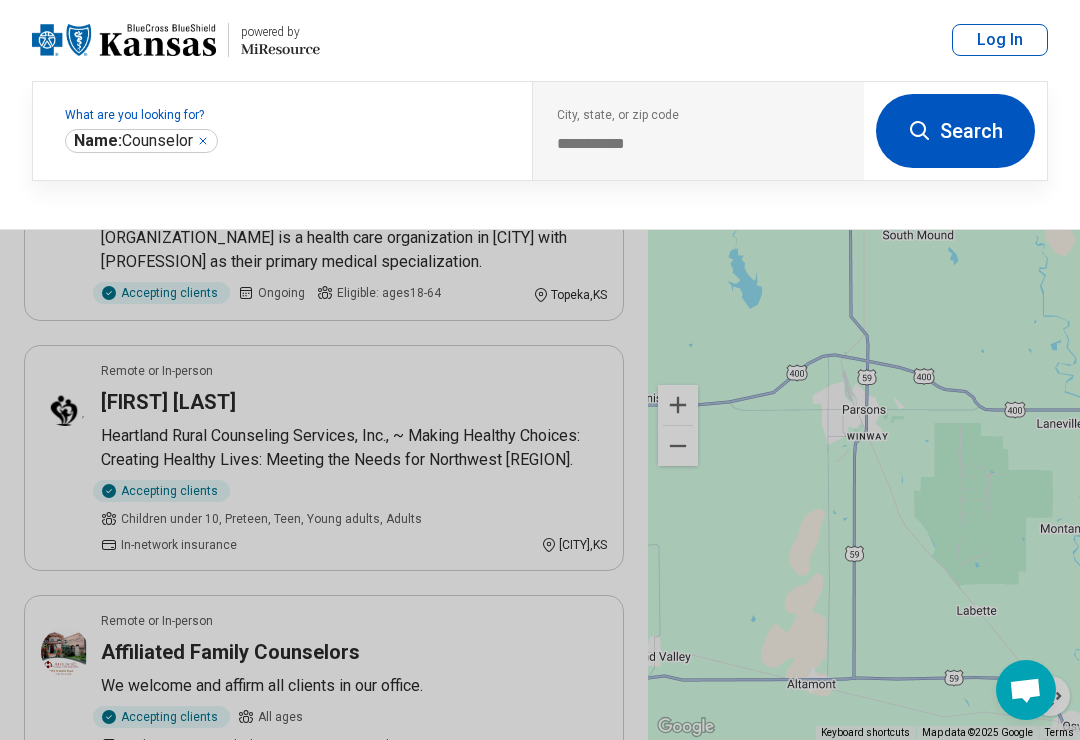 click at bounding box center (540, 370) 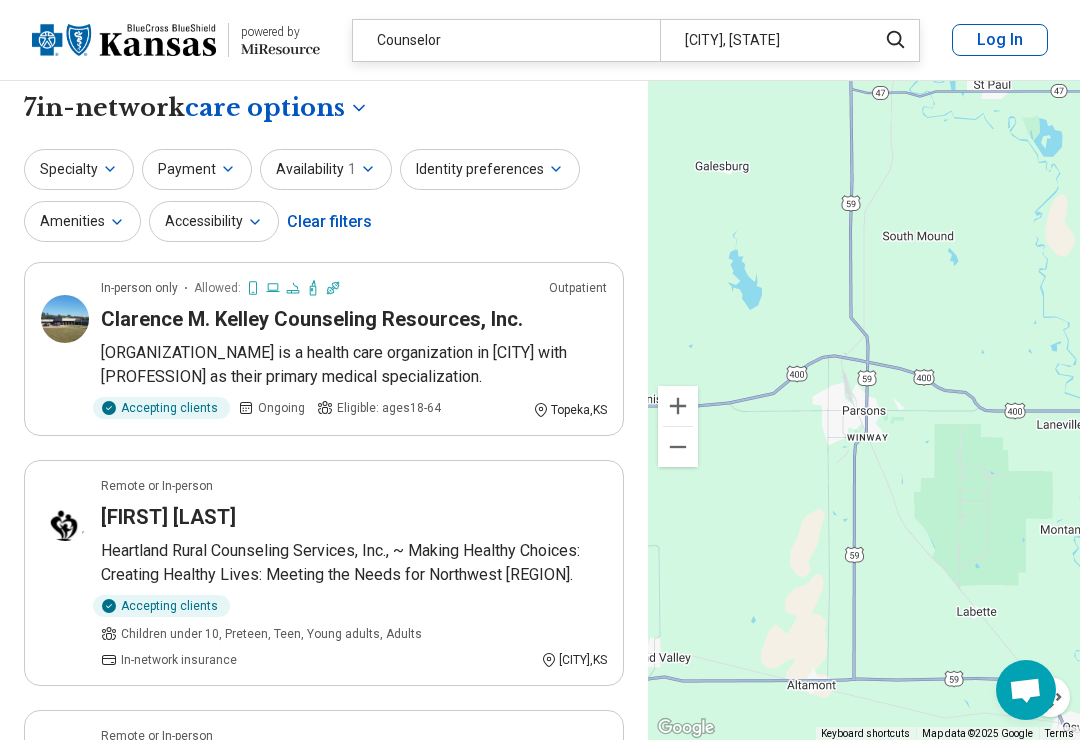 scroll, scrollTop: 4, scrollLeft: 0, axis: vertical 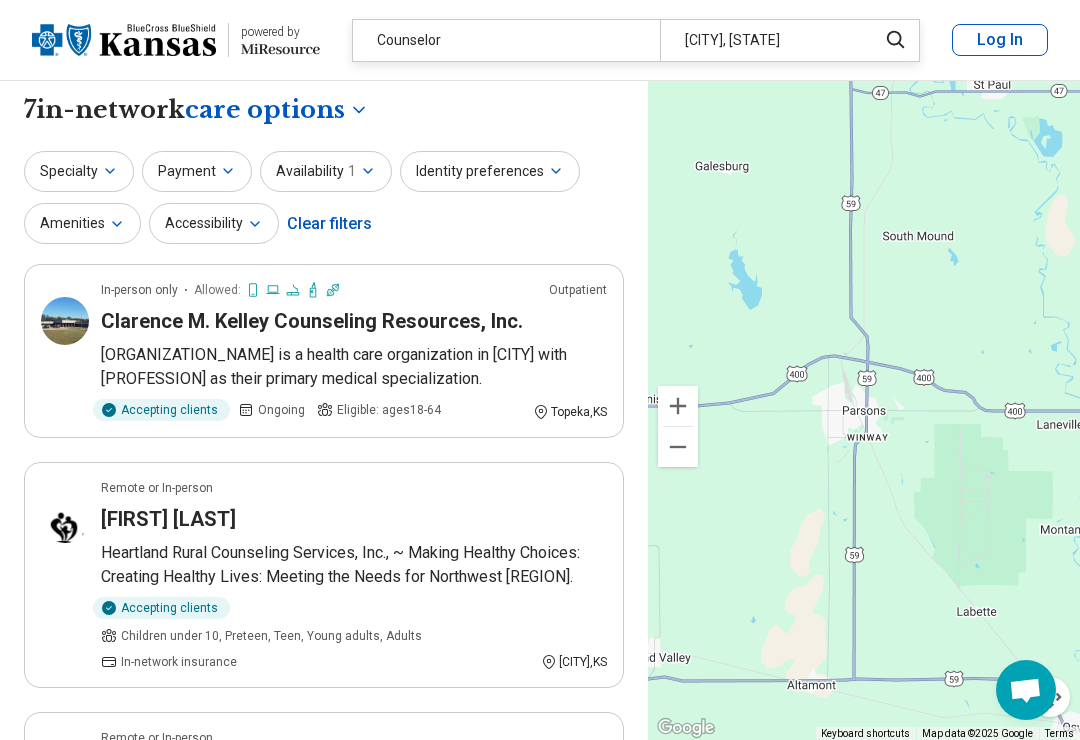click on "Availability 1" at bounding box center (326, 171) 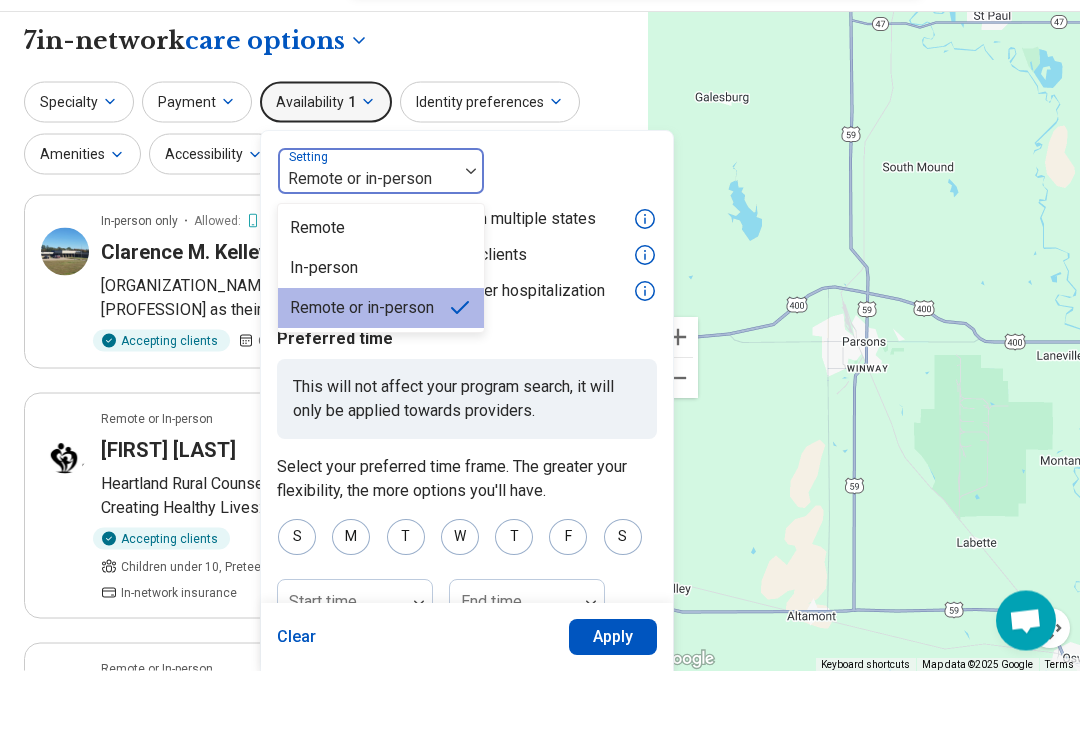 click on "Remote" at bounding box center (381, 298) 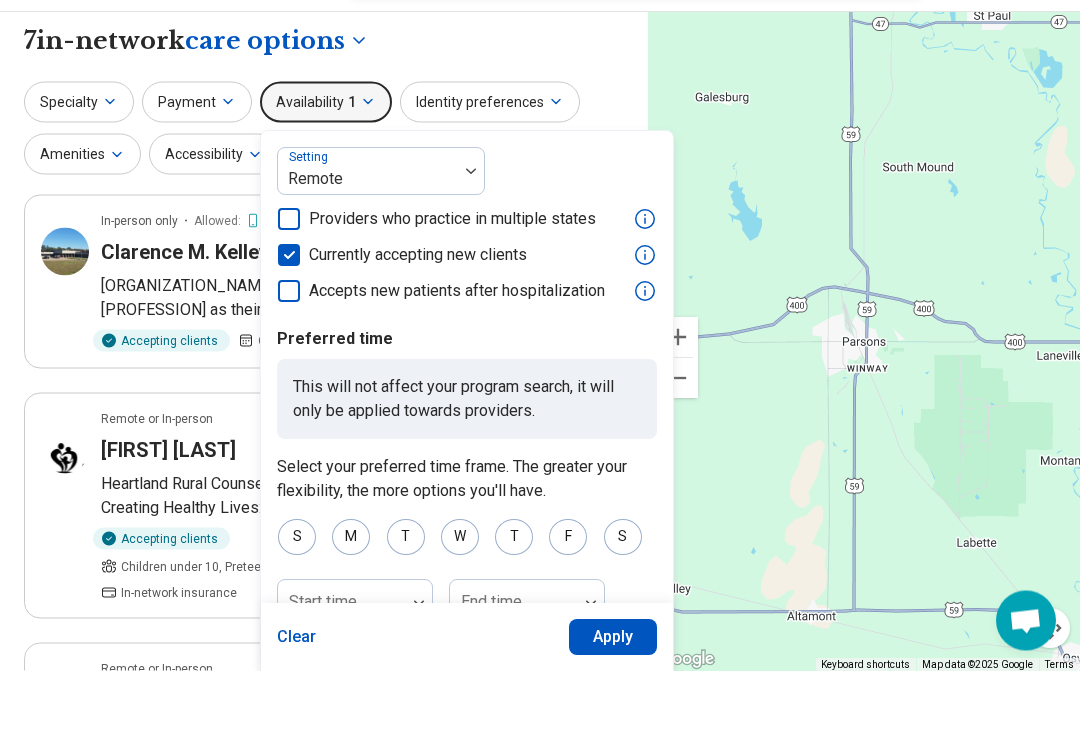 scroll, scrollTop: 74, scrollLeft: 0, axis: vertical 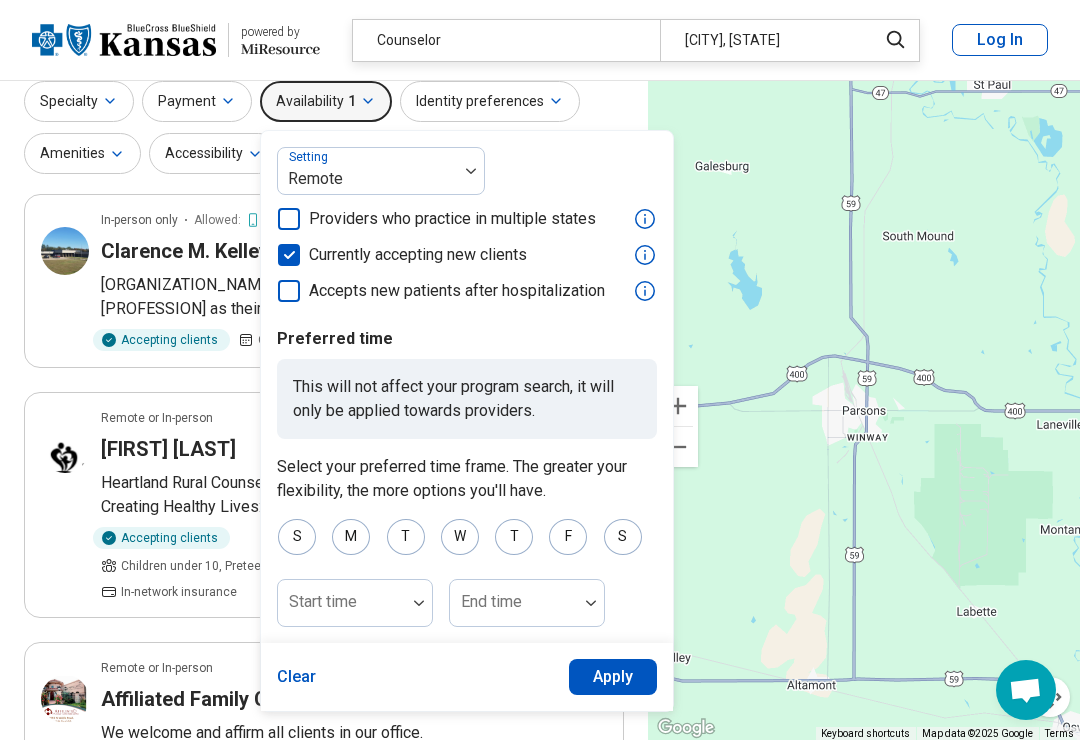 click on "Apply" at bounding box center (613, 677) 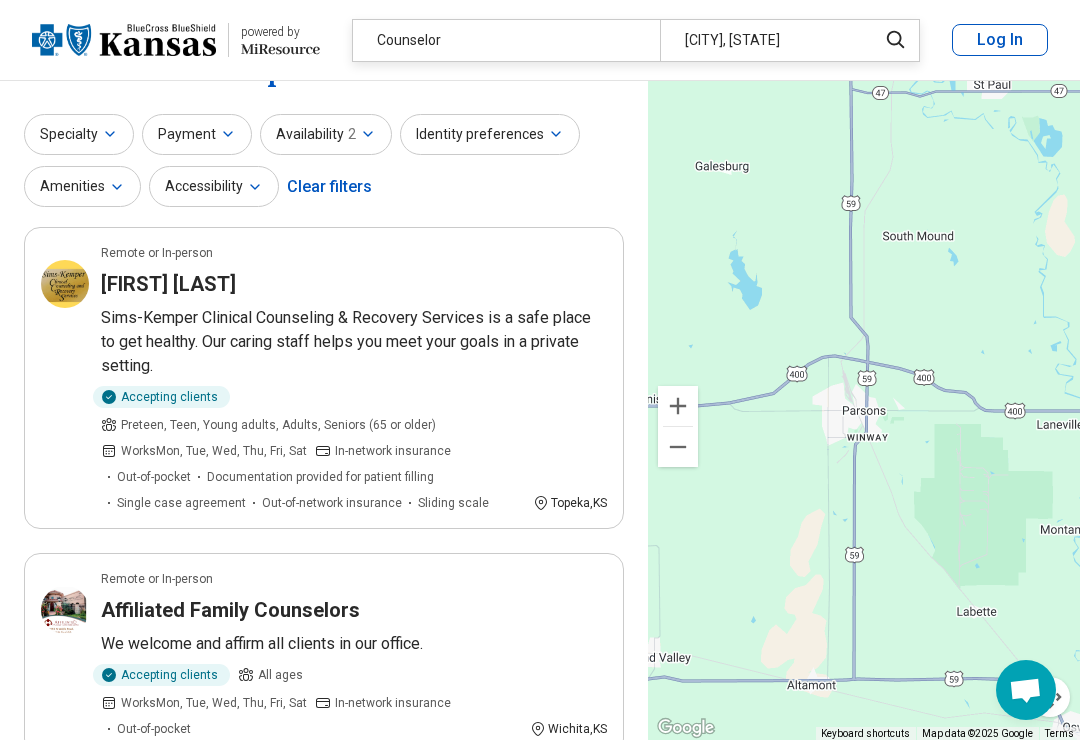 scroll, scrollTop: 0, scrollLeft: 0, axis: both 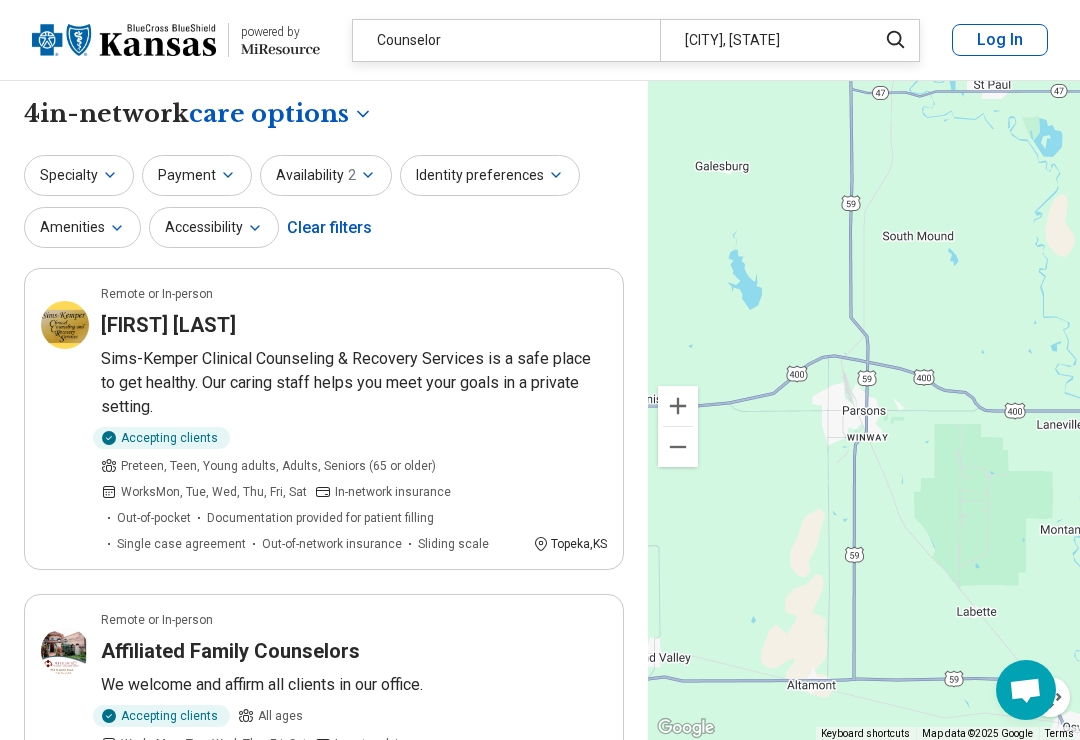 click 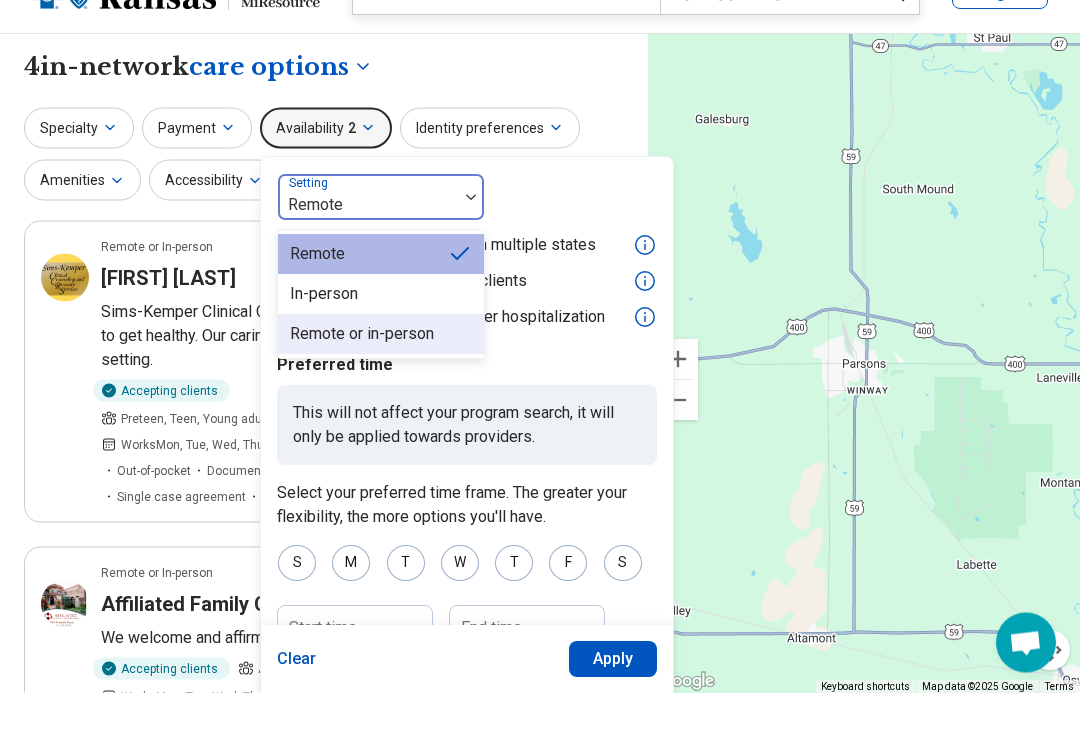 click on "Remote or in-person" at bounding box center (381, 382) 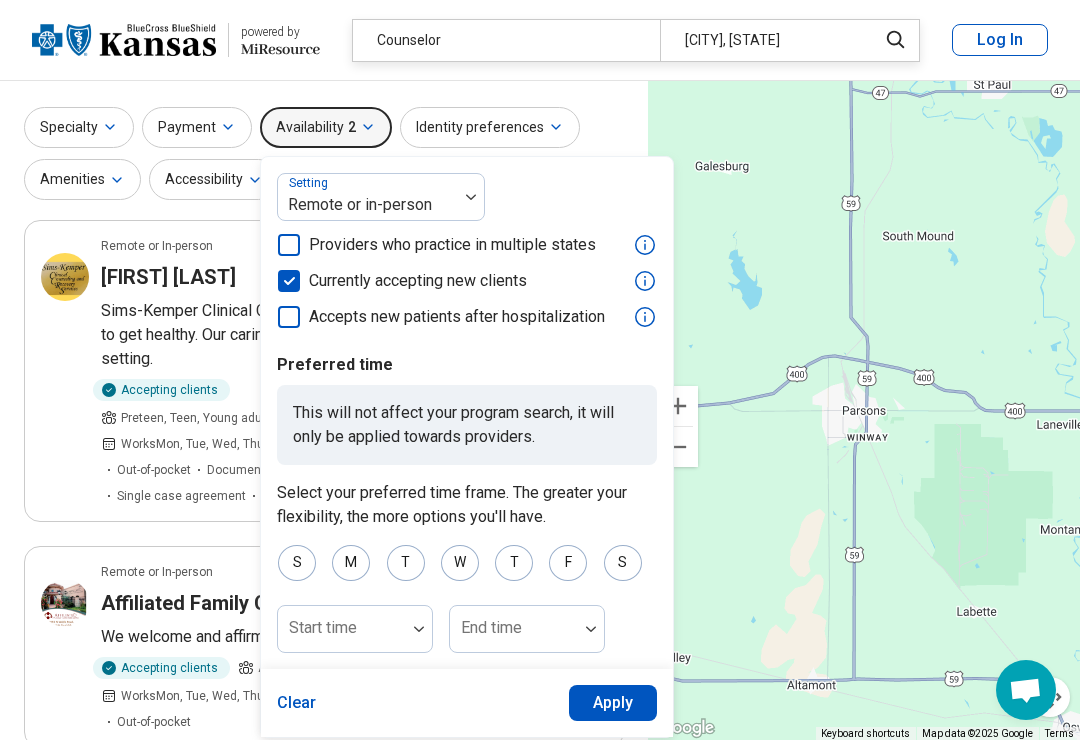 click on "Apply" at bounding box center [613, 703] 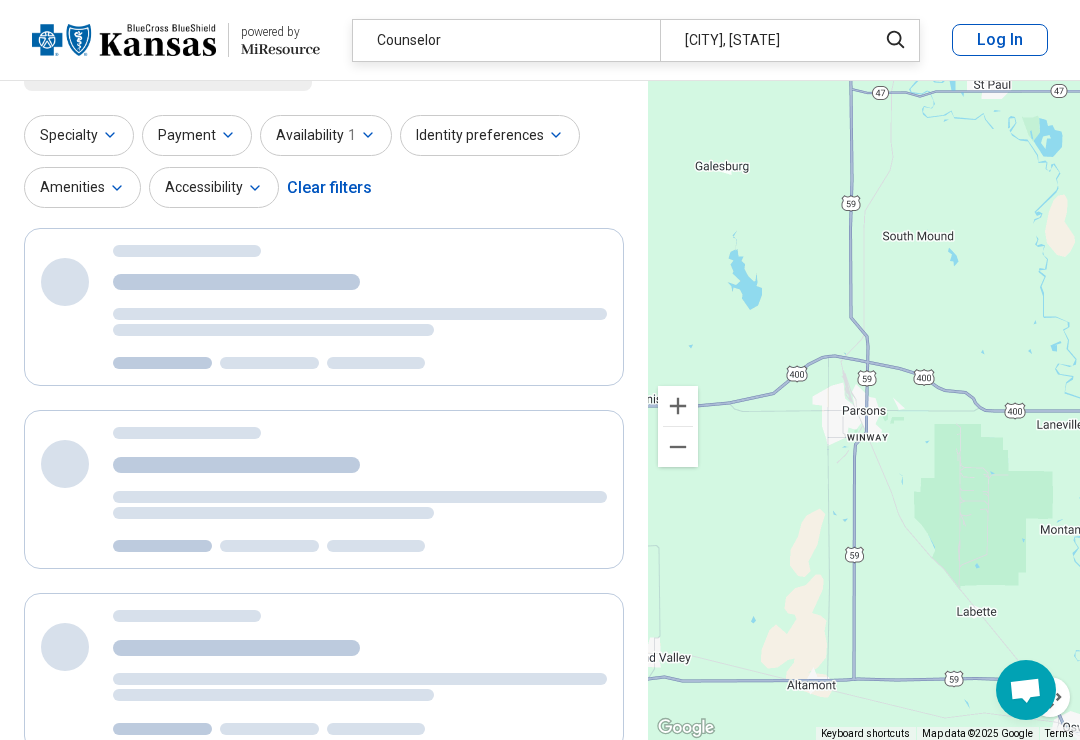 scroll, scrollTop: 29, scrollLeft: 0, axis: vertical 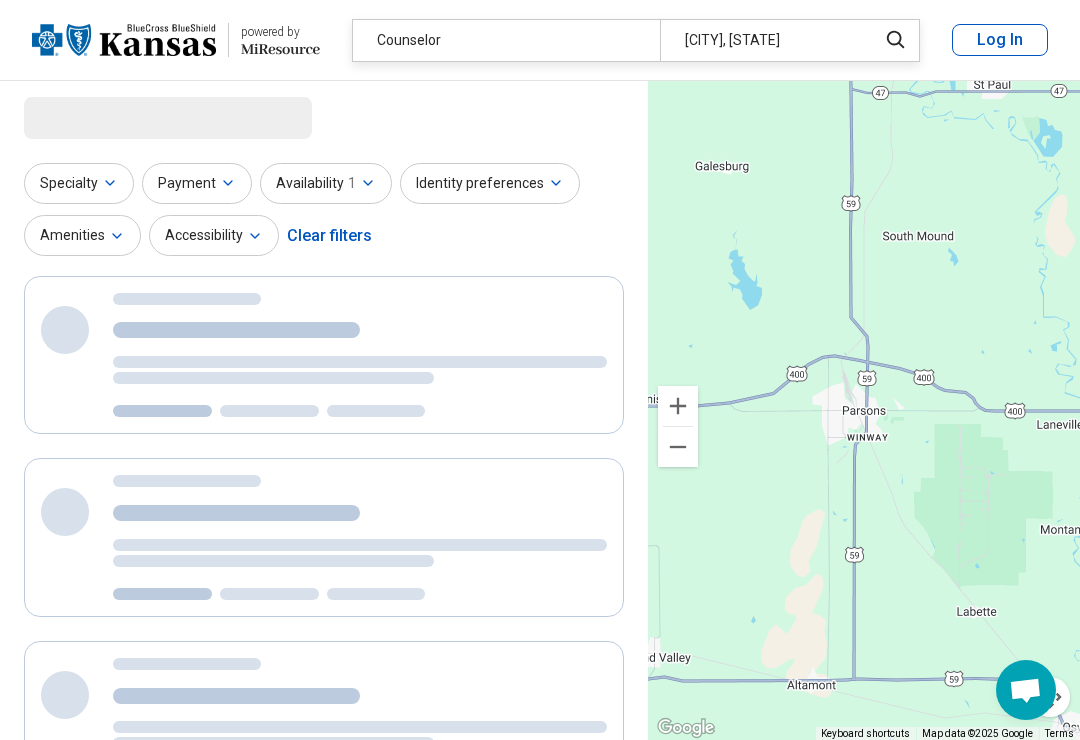 select on "***" 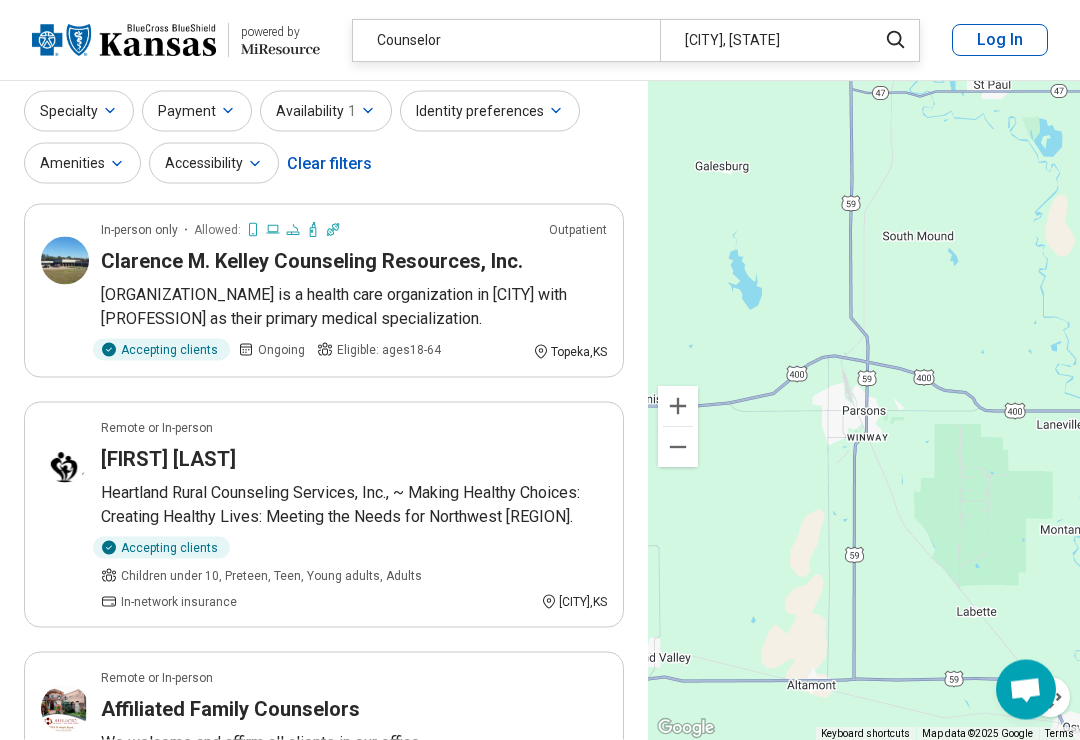 scroll, scrollTop: 0, scrollLeft: 0, axis: both 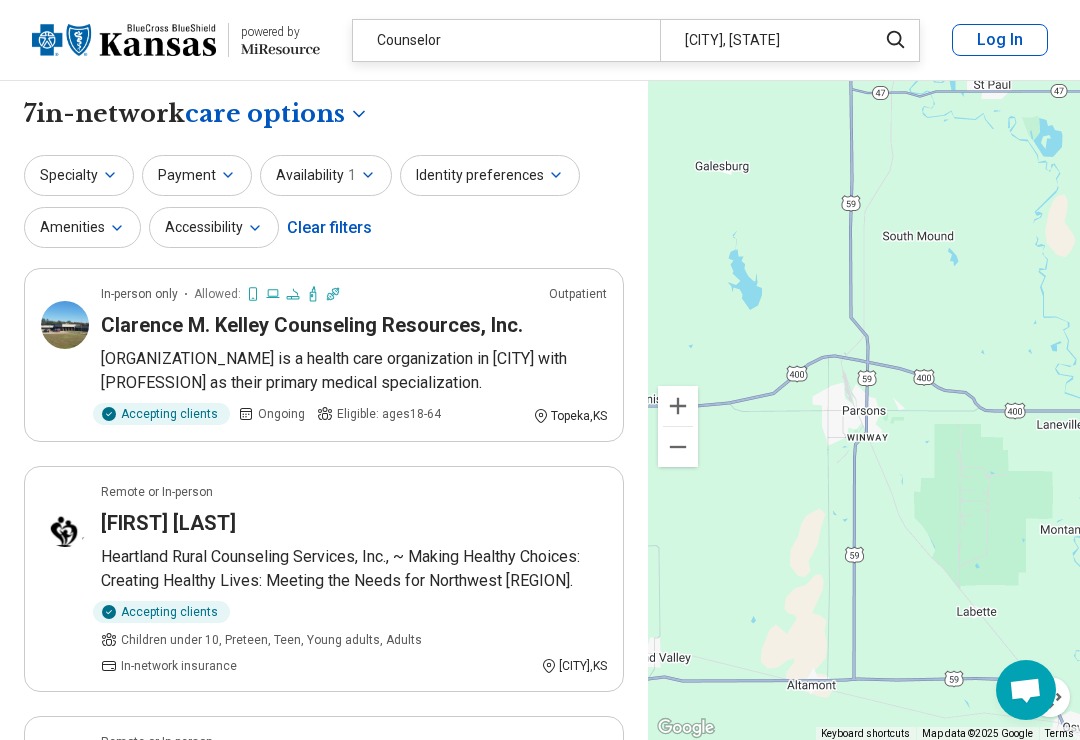 click on "[CITY], [STATE]" at bounding box center [762, 40] 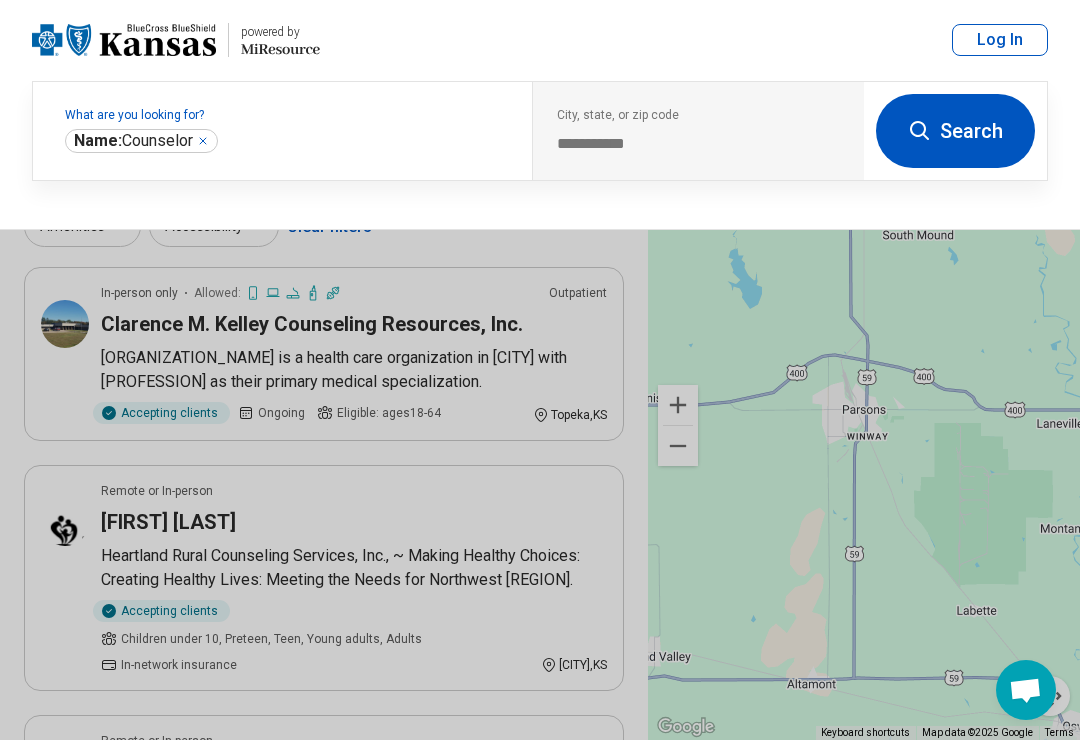 click on "**********" at bounding box center (698, 131) 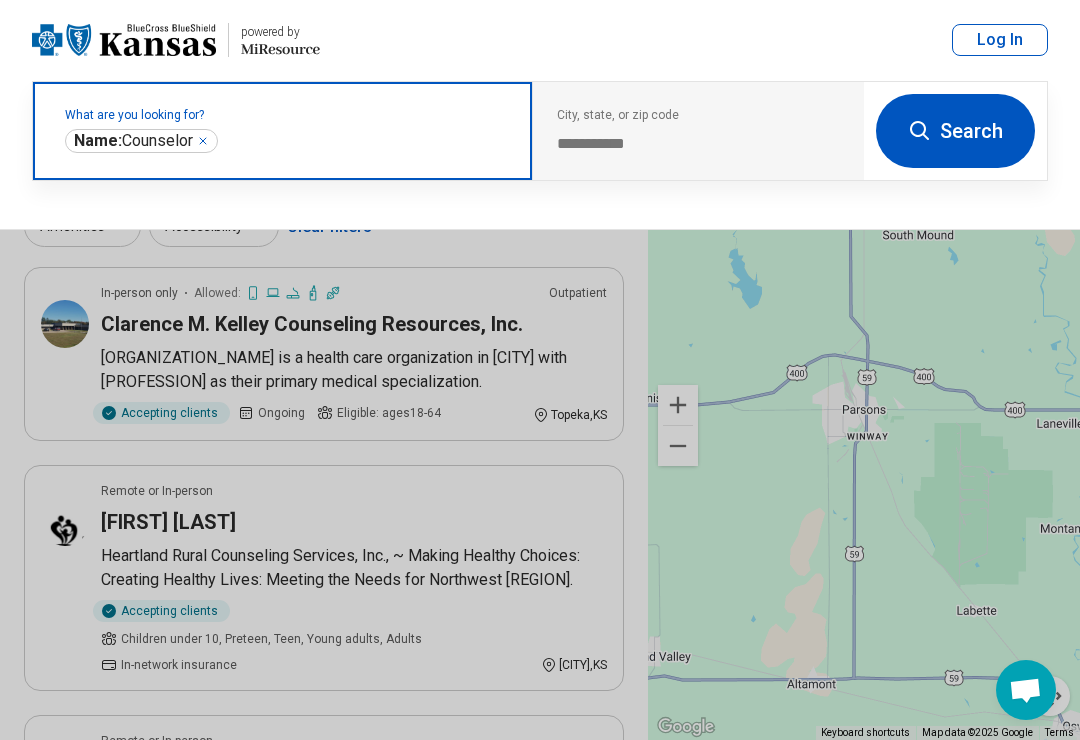 click 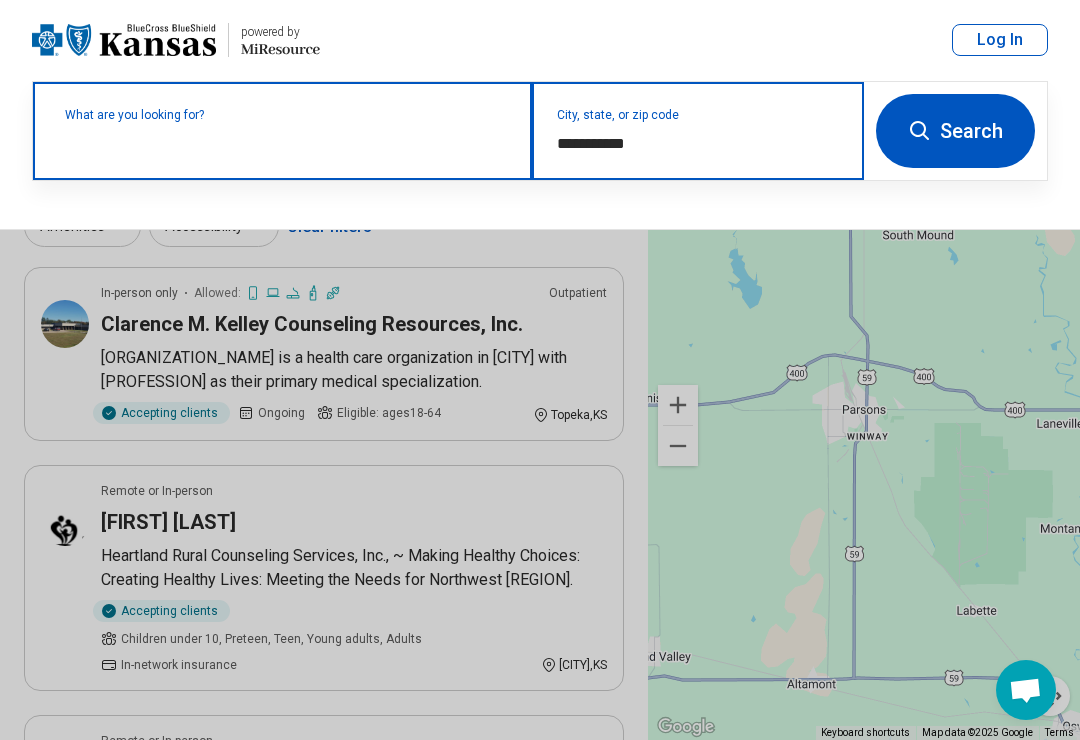 click on "**********" at bounding box center [698, 144] 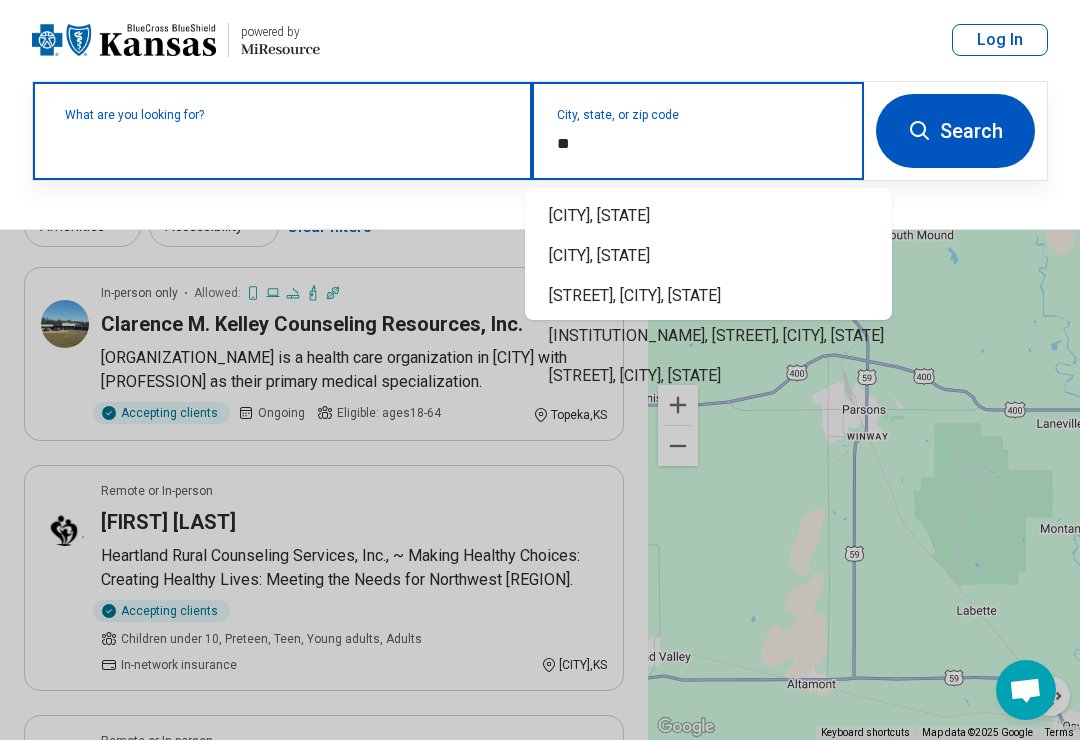 type on "*" 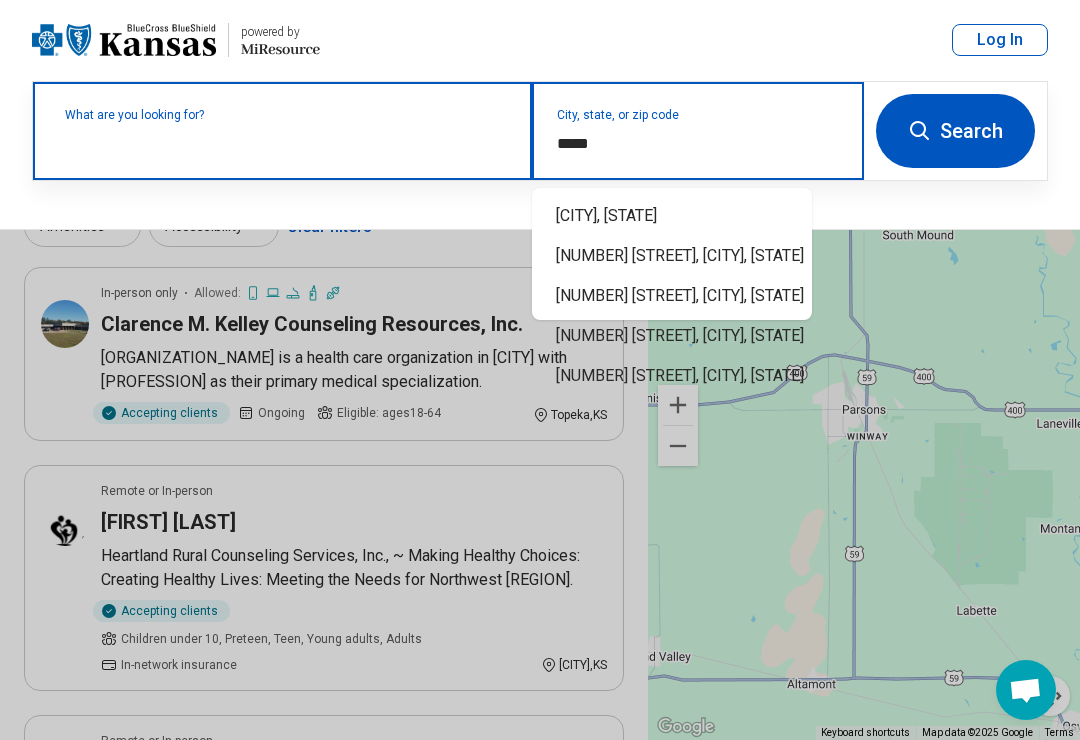 type on "**********" 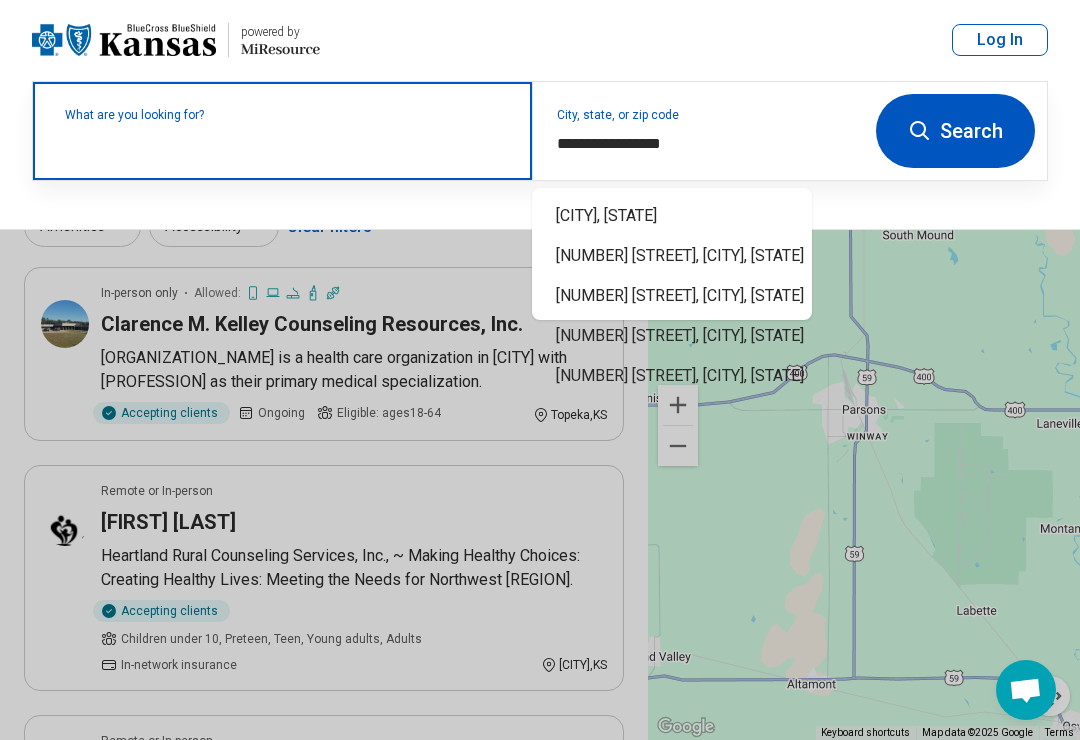 click on "**********" at bounding box center (540, 155) 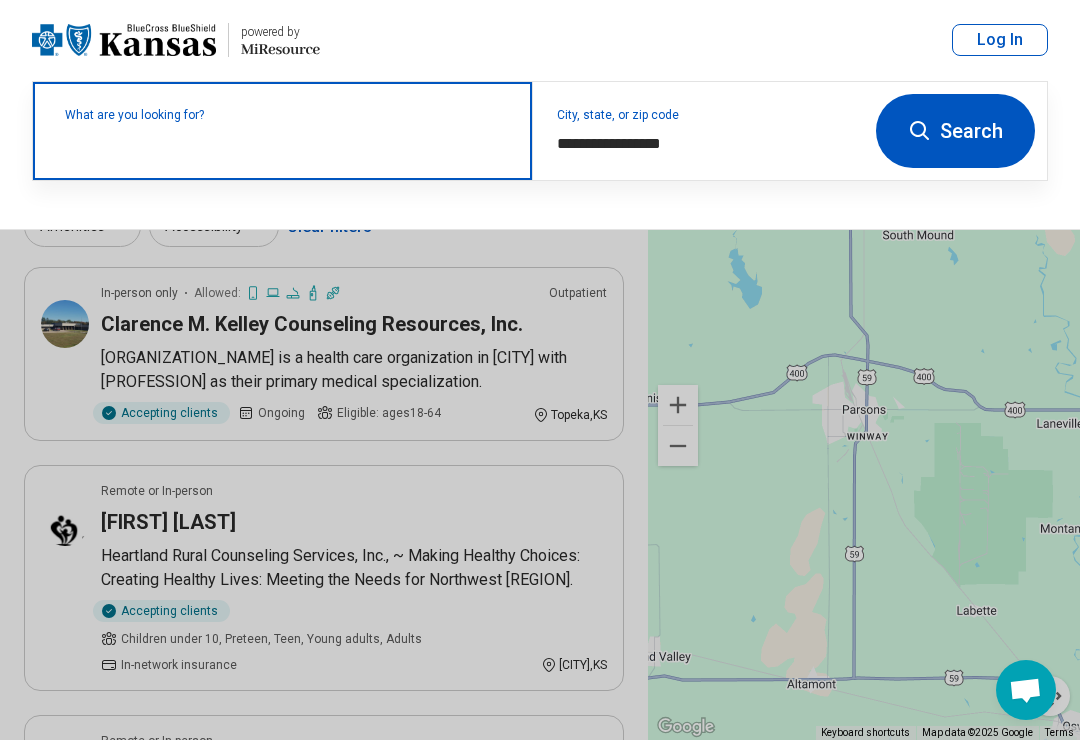 click on "Search" at bounding box center [955, 131] 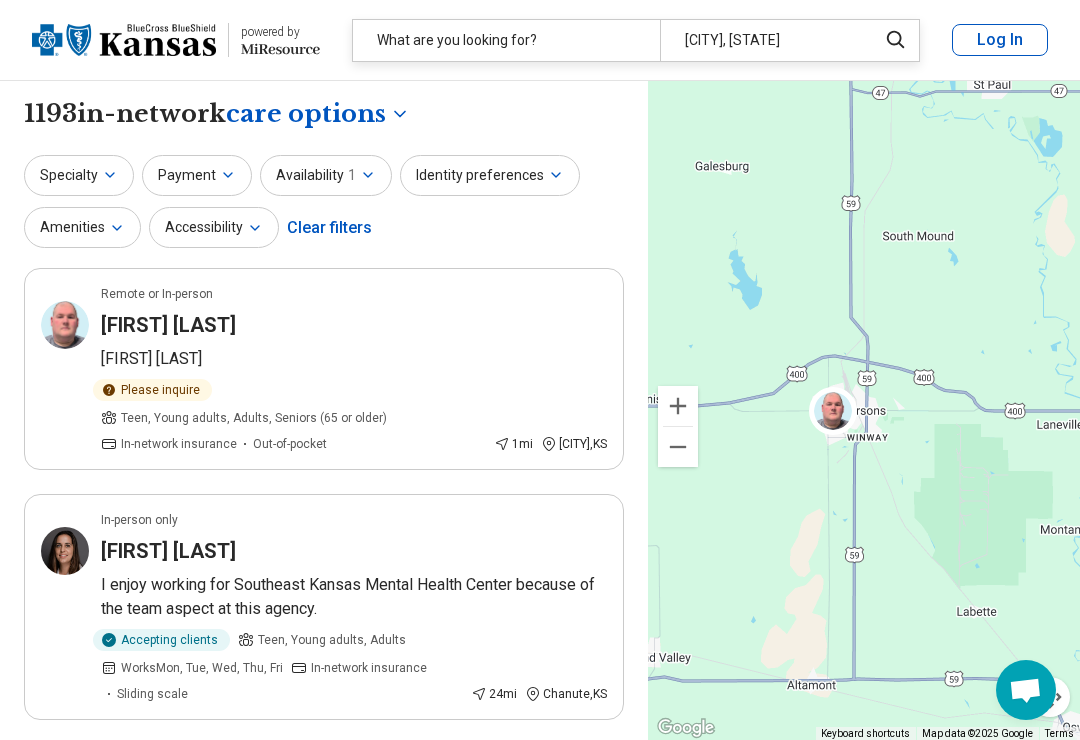 click 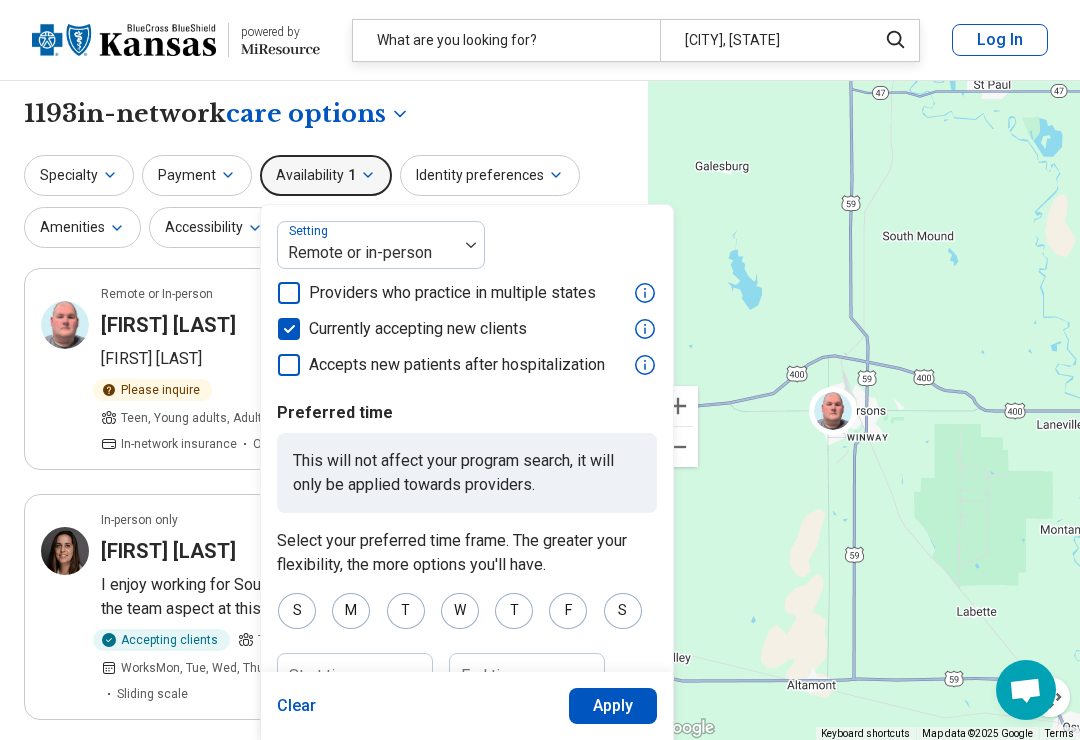 click on "**********" at bounding box center [324, 114] 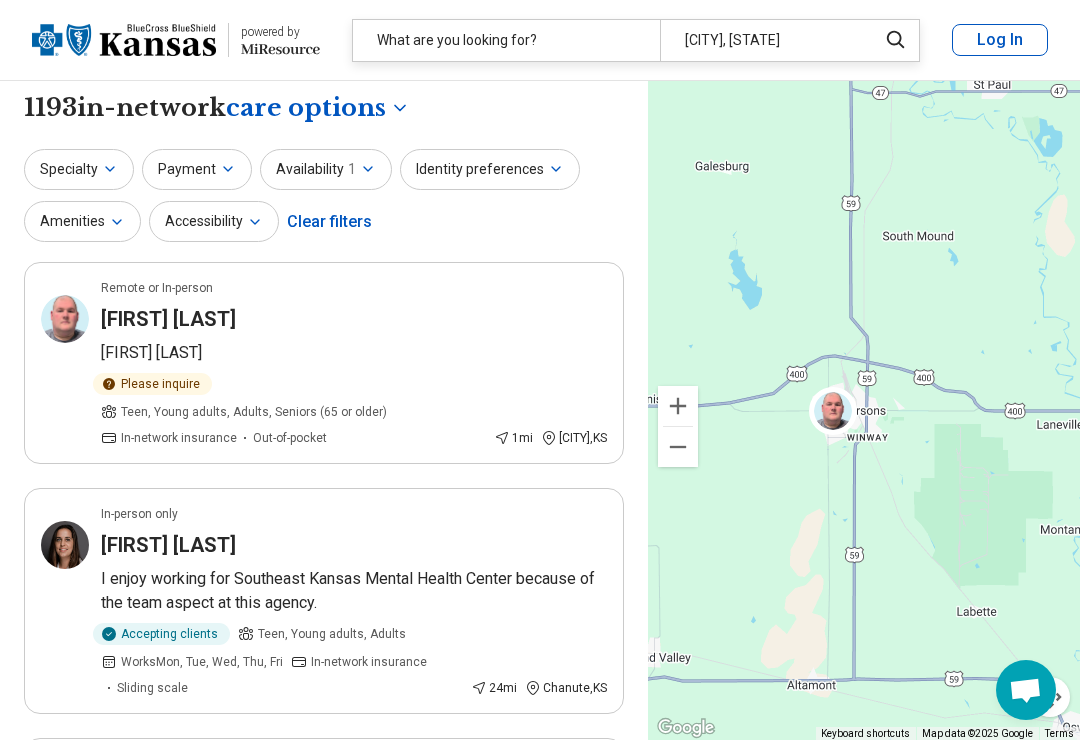scroll, scrollTop: 0, scrollLeft: 0, axis: both 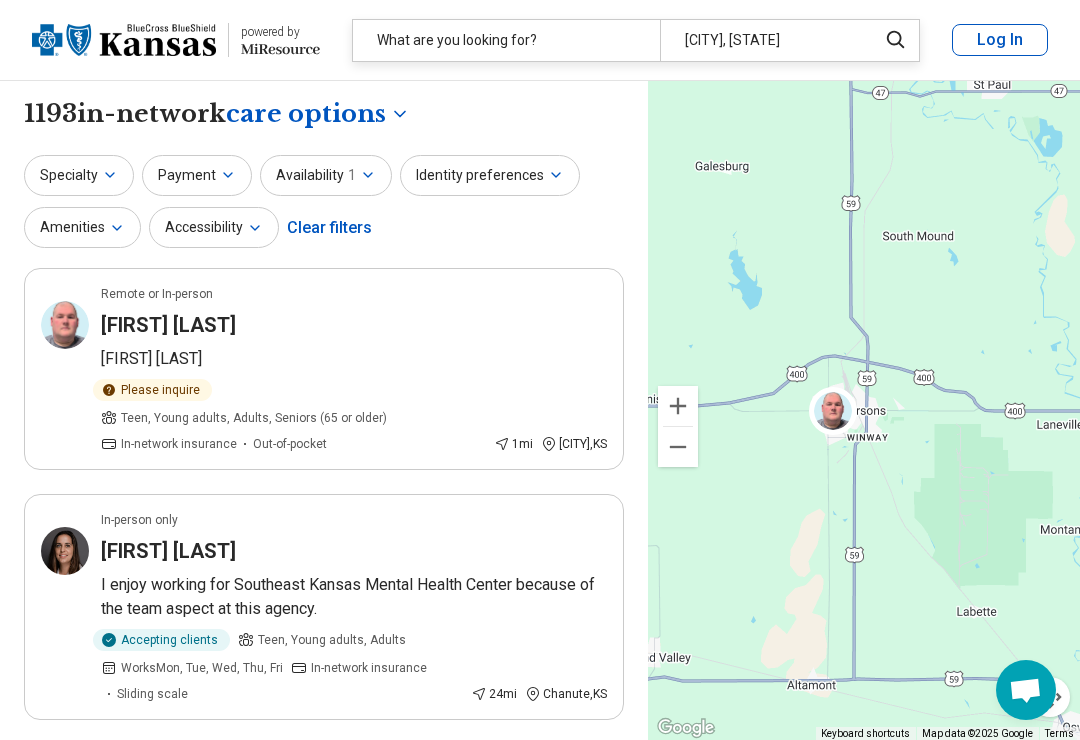 click 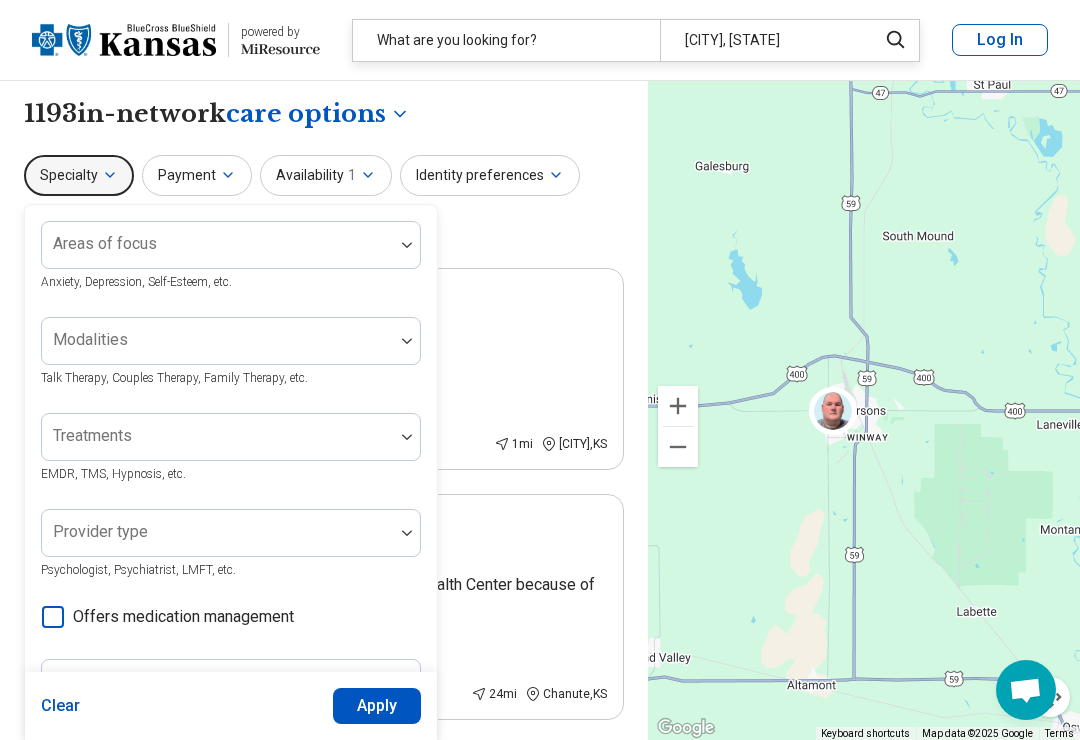 click on "Payment" at bounding box center (197, 175) 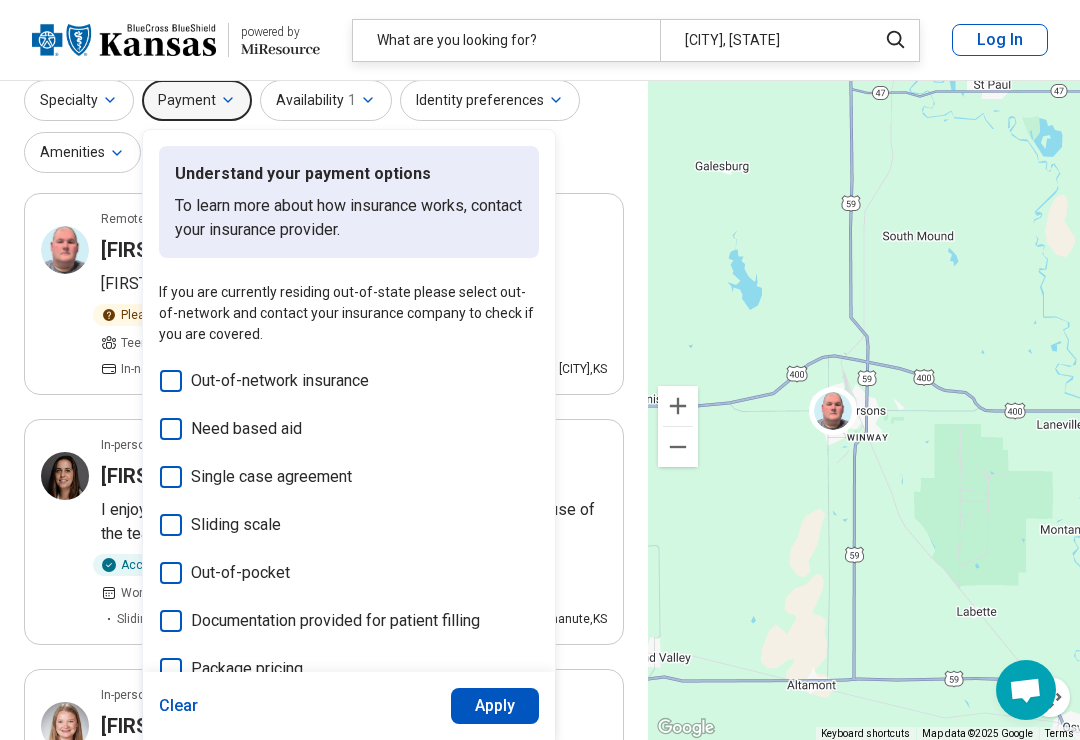 scroll, scrollTop: 71, scrollLeft: 0, axis: vertical 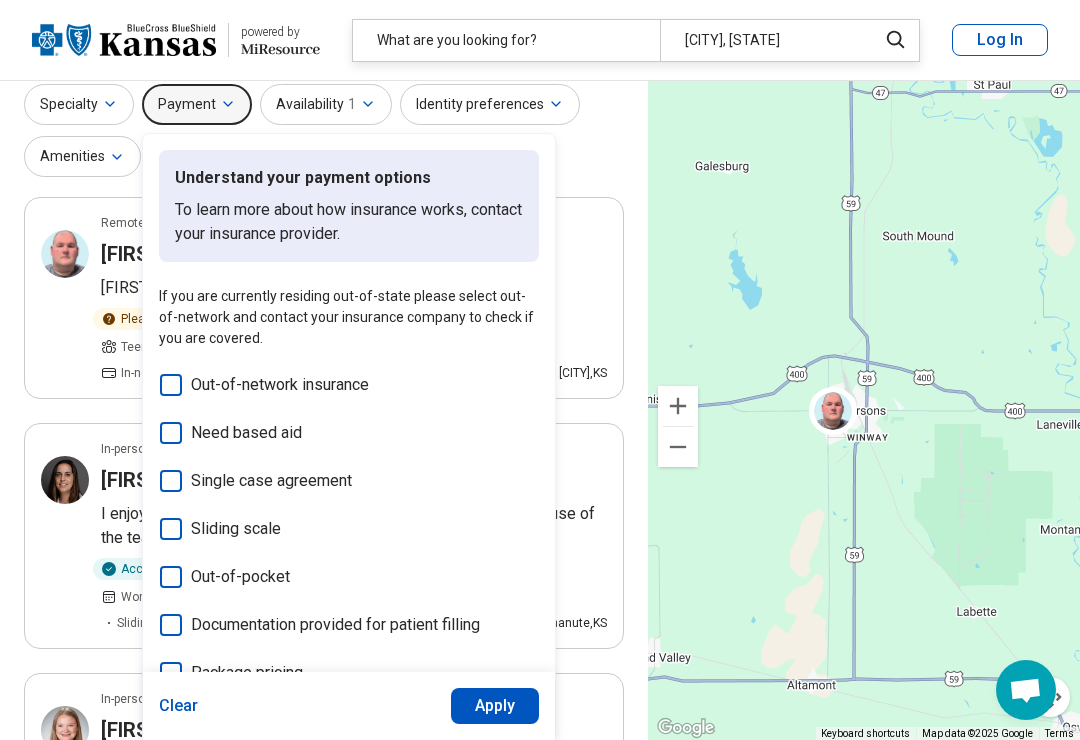 click on "Specialty Payment Understand your payment options To learn more about how insurance works, contact your insurance provider. If you are currently residing out-of-state please select out-of-network and contact your insurance company to check if you are covered. Out-of-network insurance Need based aid Single case agreement Sliding scale Out-of-pocket Documentation provided for patient filling Package pricing Clear Apply Availability 1 Identity preferences Amenities Accessibility Clear filters" at bounding box center (324, 132) 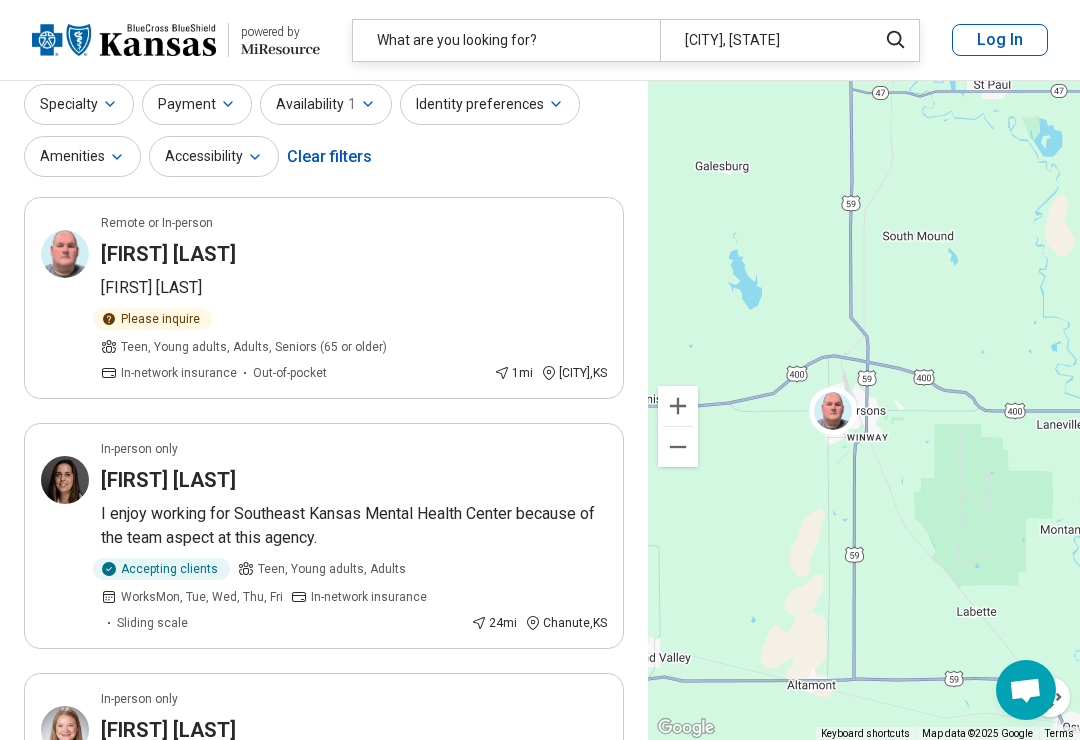 click 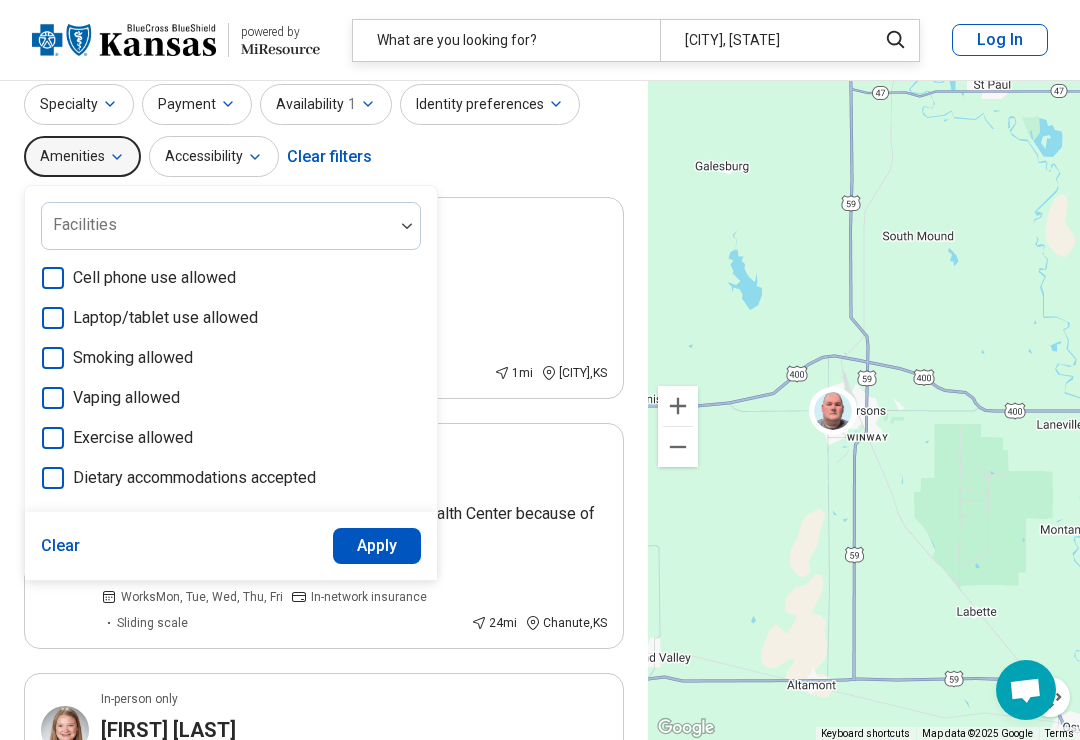 click on "Specialty Payment Availability 1 Identity preferences Amenities Facilities Cell phone use allowed Laptop/tablet use allowed Smoking allowed Vaping allowed Exercise allowed Dietary accommodations accepted Clear Apply Accessibility Clear filters" at bounding box center (324, 132) 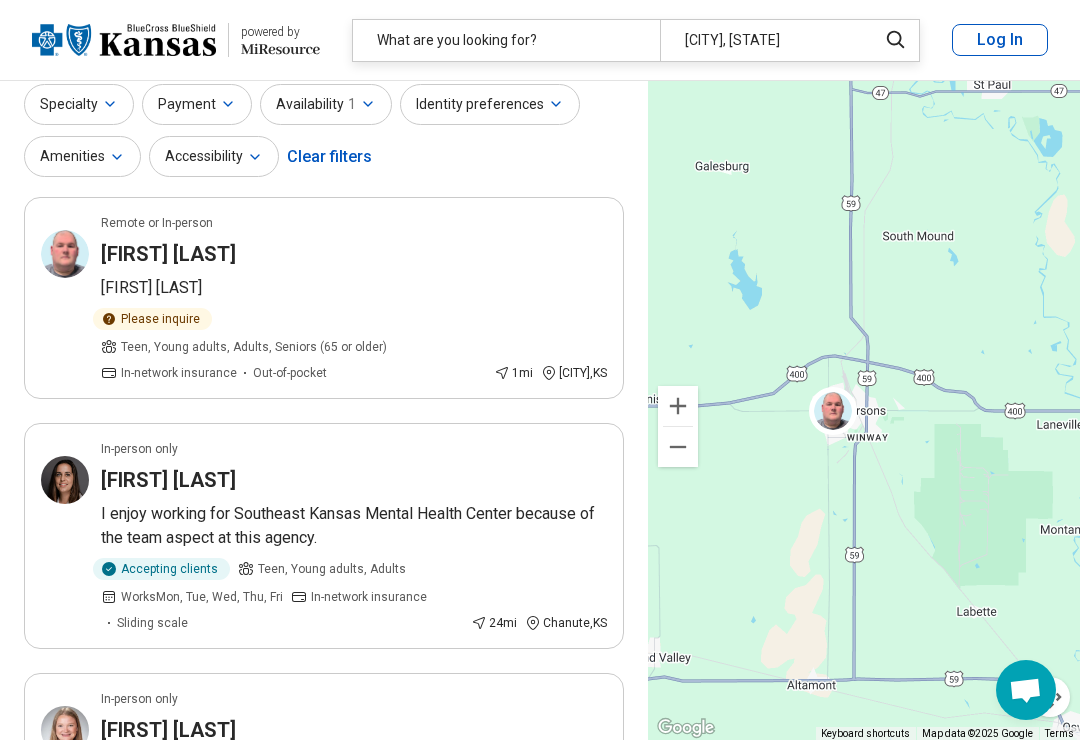click on "Accessibility" at bounding box center (214, 156) 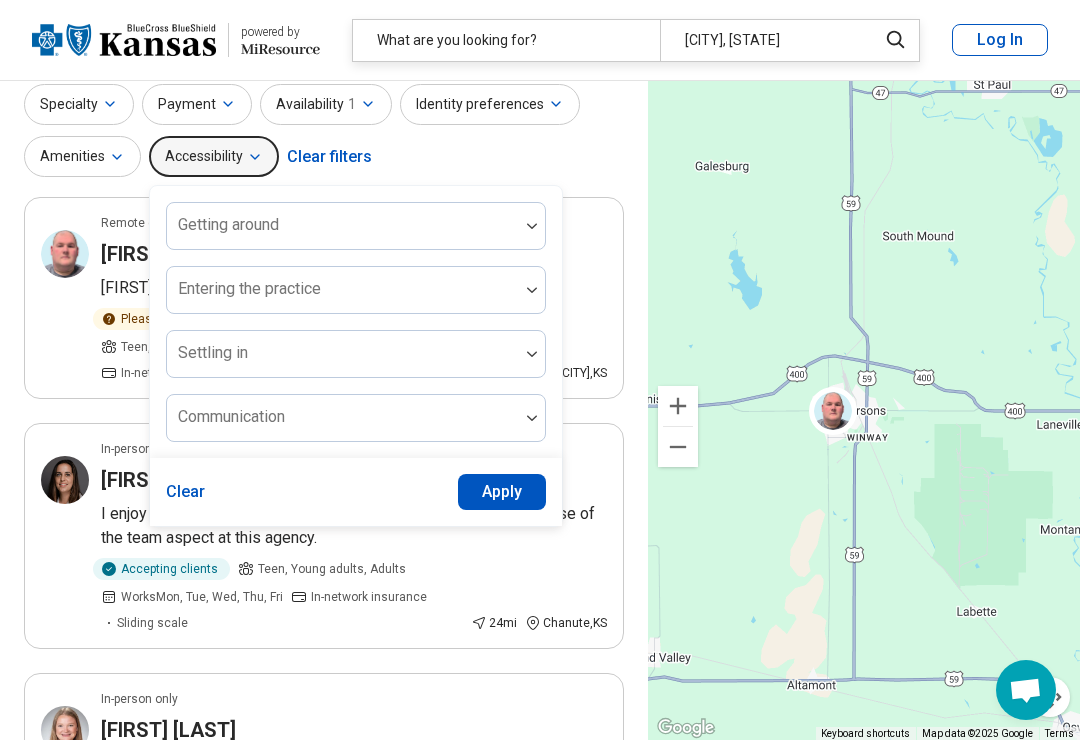 click on "Specialty Payment Availability 1 Identity preferences Amenities Accessibility Getting around Entering the practice Settling in Communication Clear Apply Clear filters" at bounding box center [324, 132] 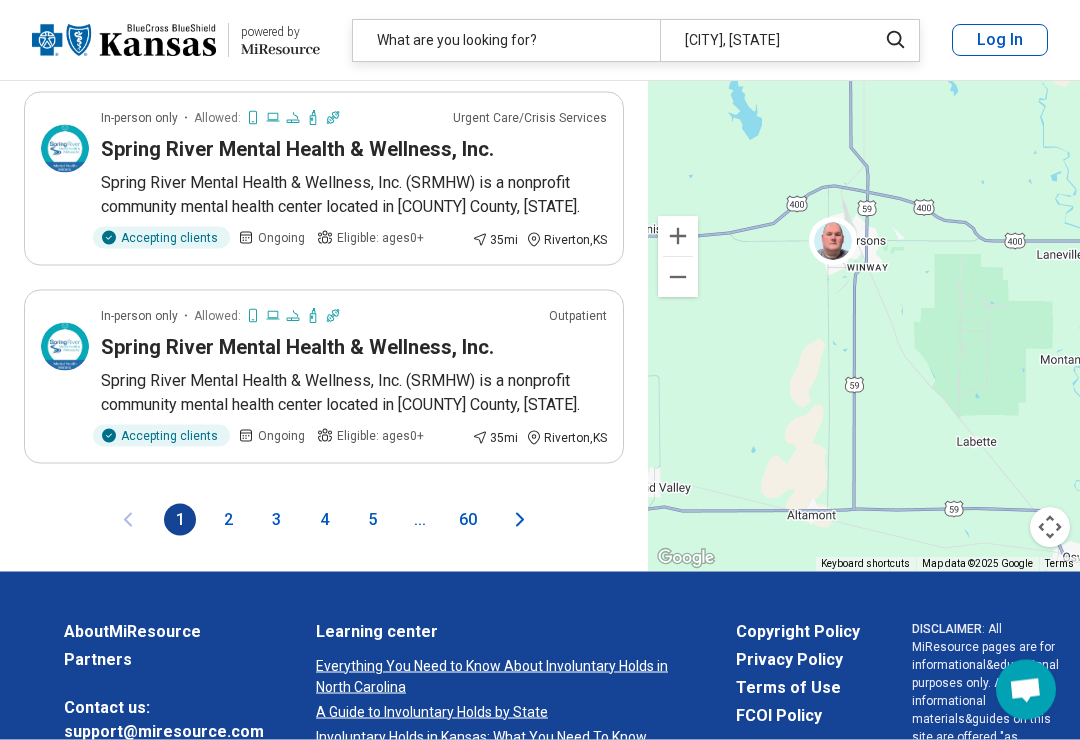 scroll, scrollTop: 4583, scrollLeft: 0, axis: vertical 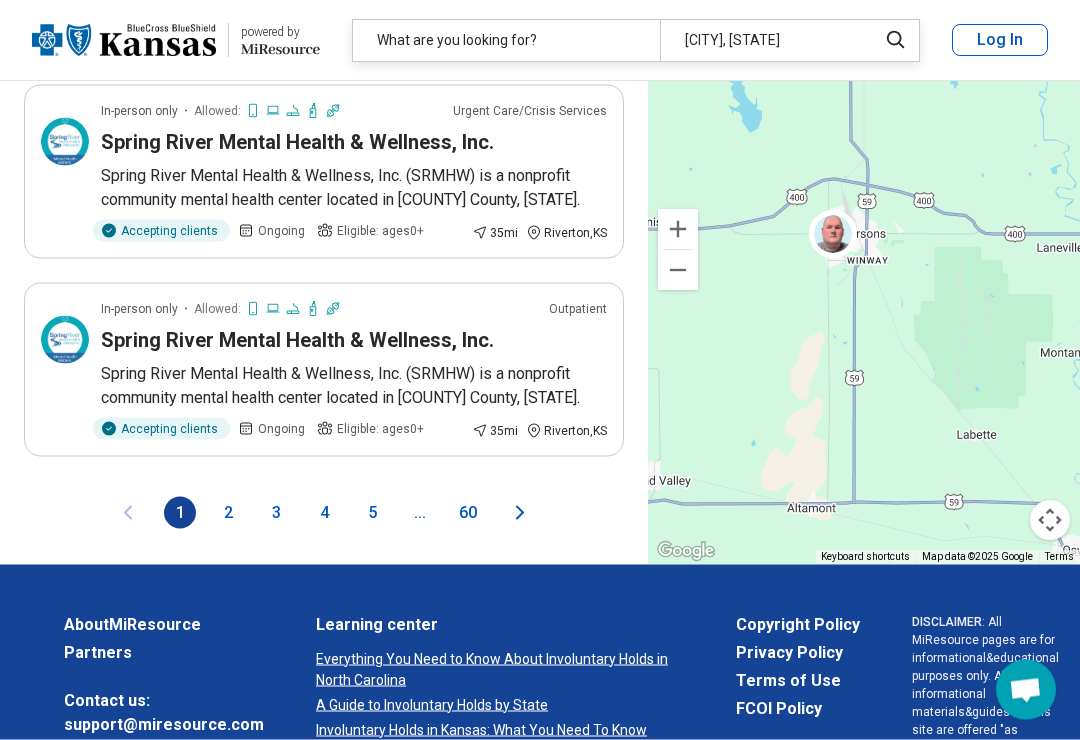 click on "2" at bounding box center (228, 513) 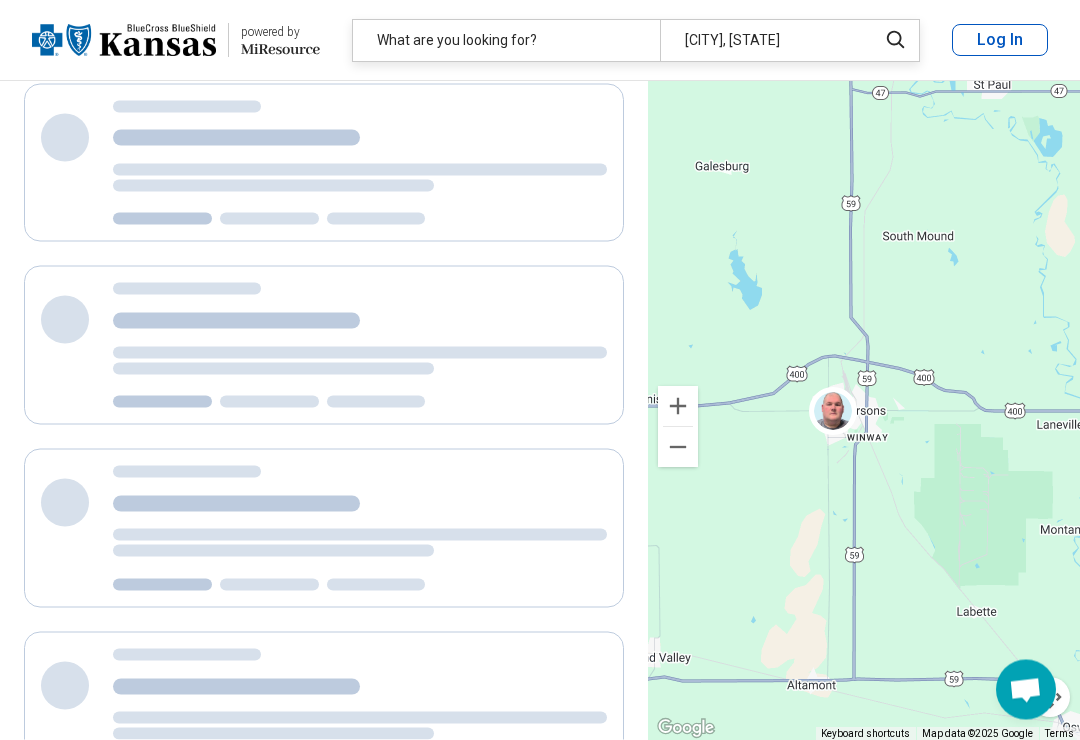 scroll, scrollTop: 0, scrollLeft: 0, axis: both 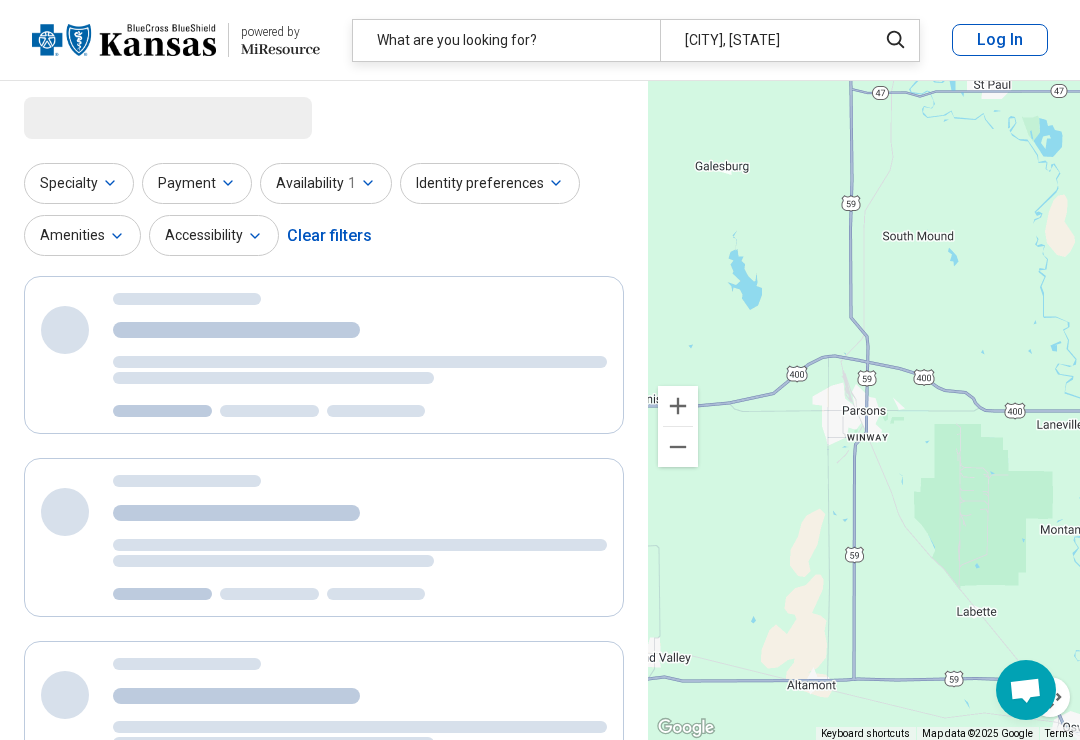 select on "***" 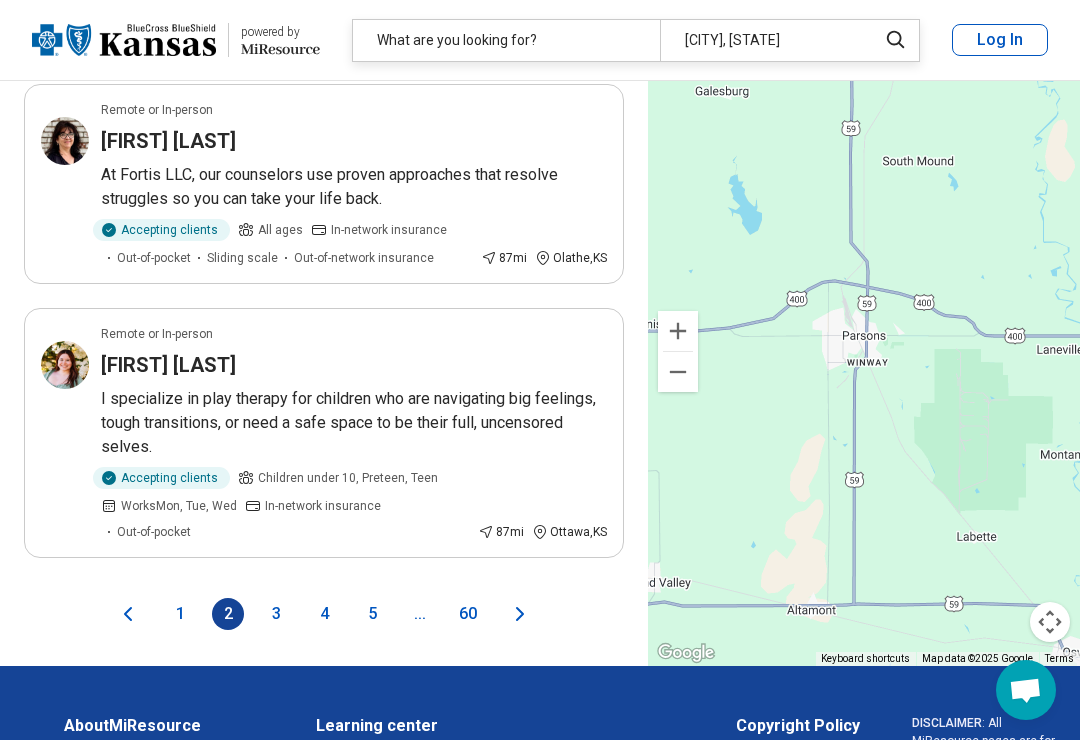 scroll, scrollTop: 4589, scrollLeft: 0, axis: vertical 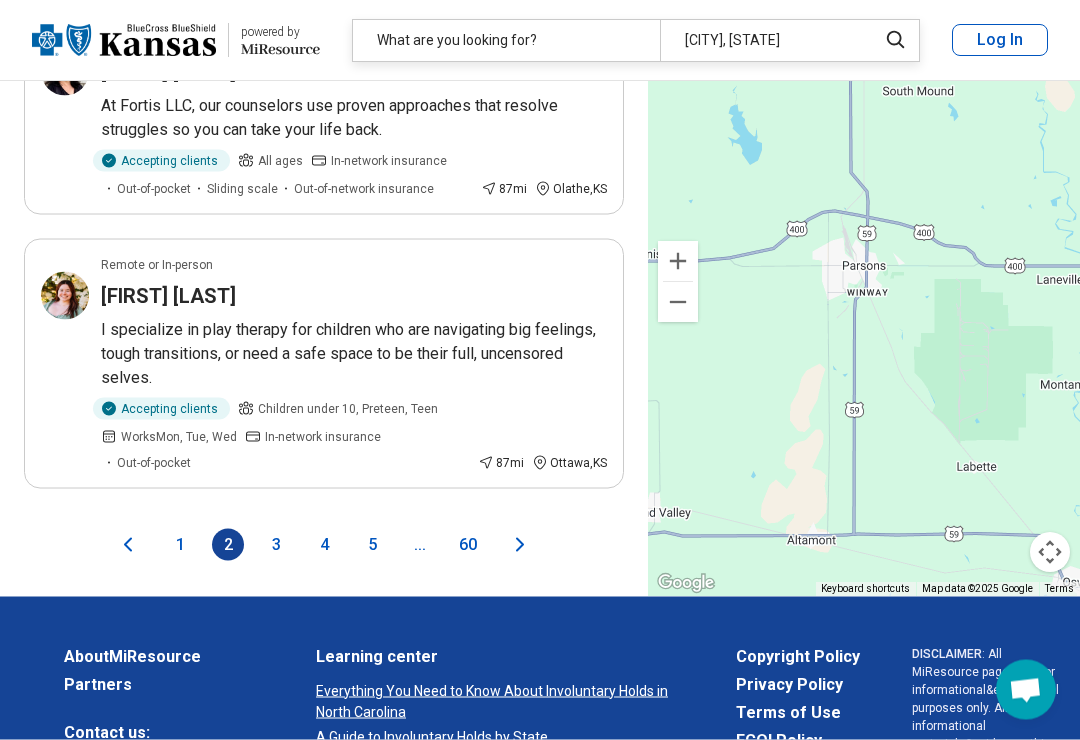 click on "3" at bounding box center (276, 545) 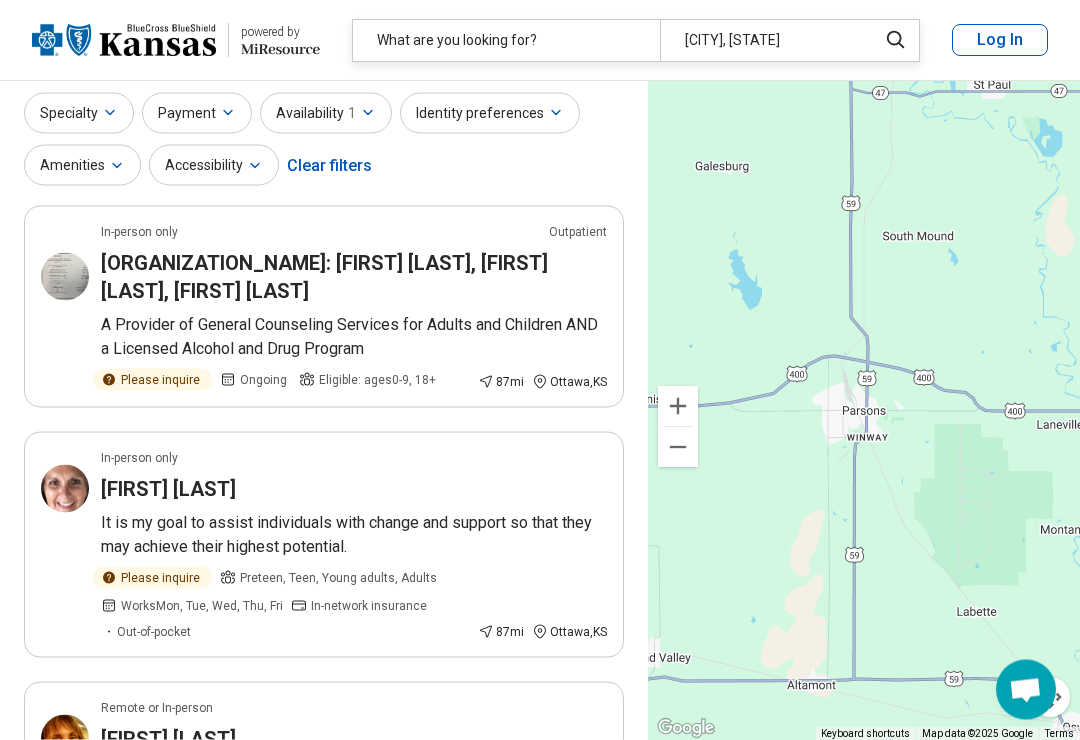 scroll, scrollTop: 0, scrollLeft: 0, axis: both 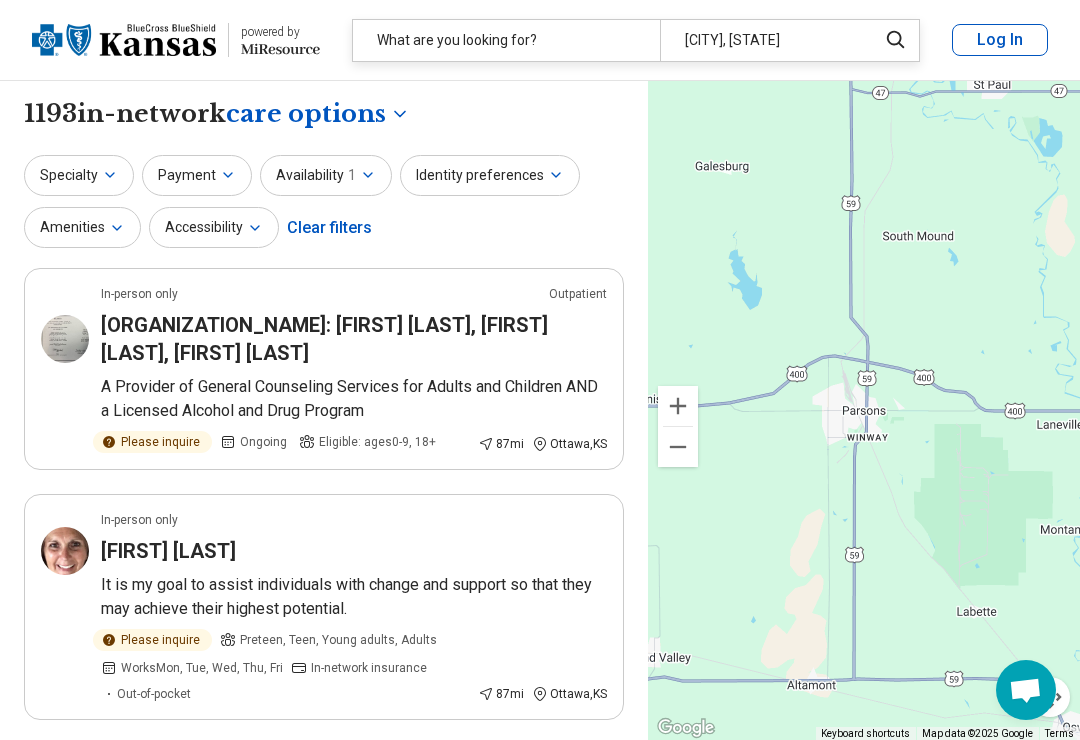 click 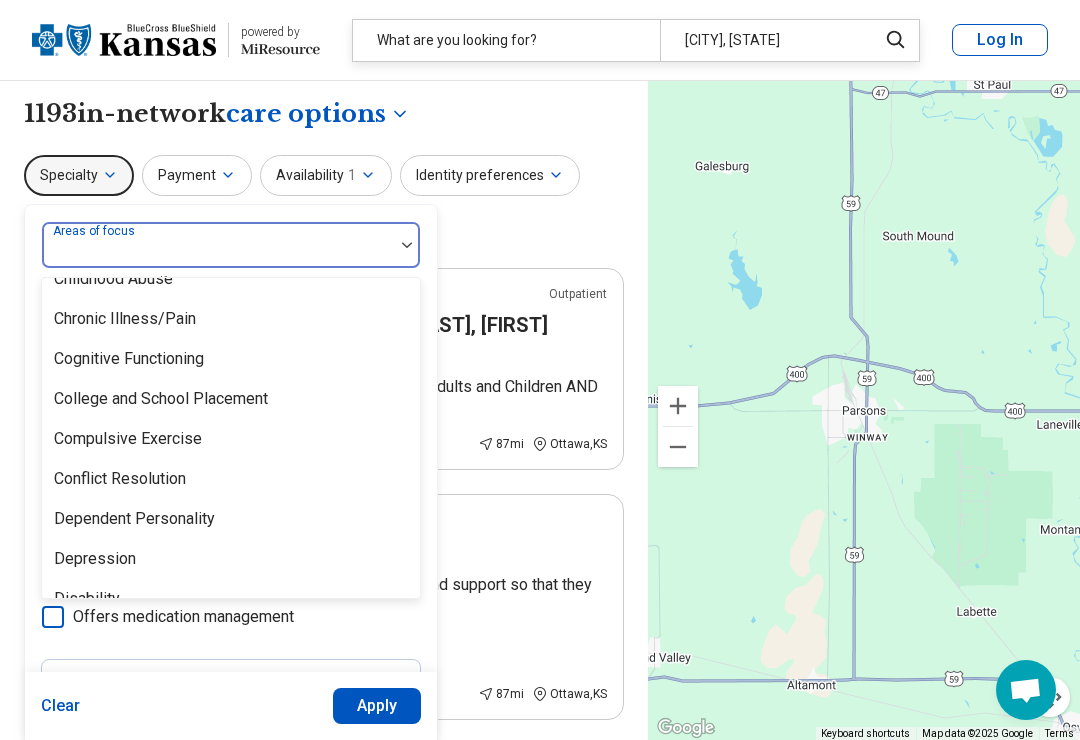 scroll, scrollTop: 945, scrollLeft: 0, axis: vertical 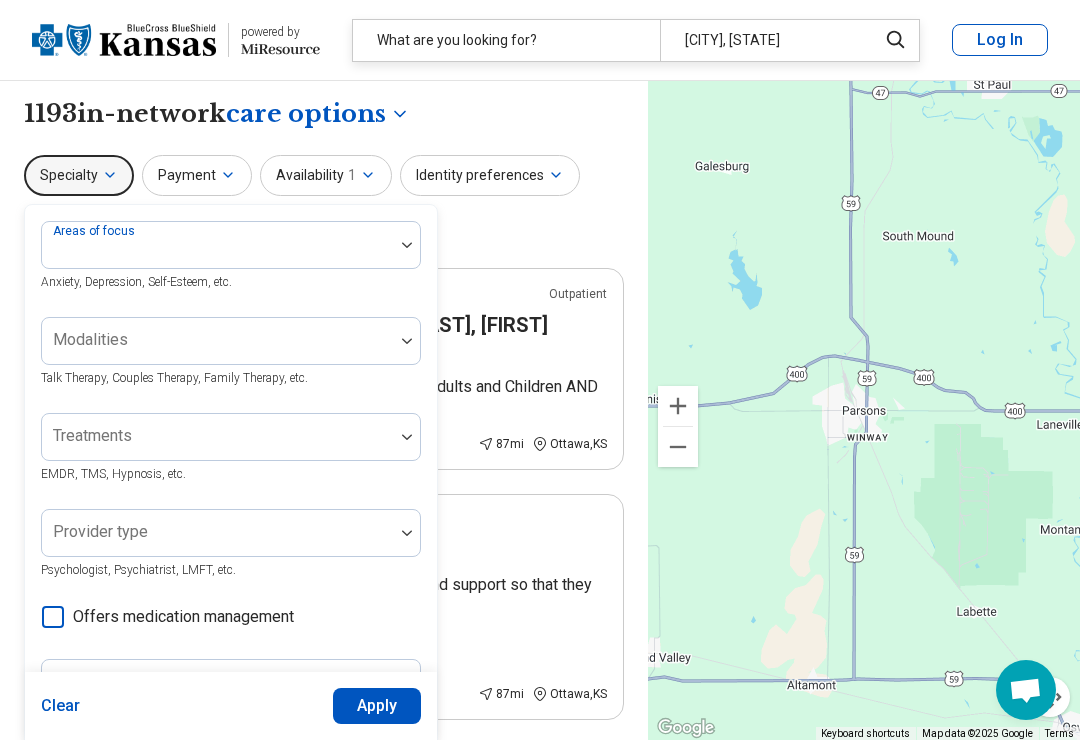 click on "Areas of focus Anxiety, Depression, Self-Esteem, etc. Modalities Talk Therapy, Couples Therapy, Family Therapy, etc. Treatments EMDR, TMS, Hypnosis, etc. Provider type Psychologist, Psychiatrist, LMFT, etc. Offers medication management Program type Medically unstable Actively suicidal Help with activities of daily living Special groups Body positivity, People with disabilities, Active duty military, etc. Age groups" at bounding box center (231, 612) 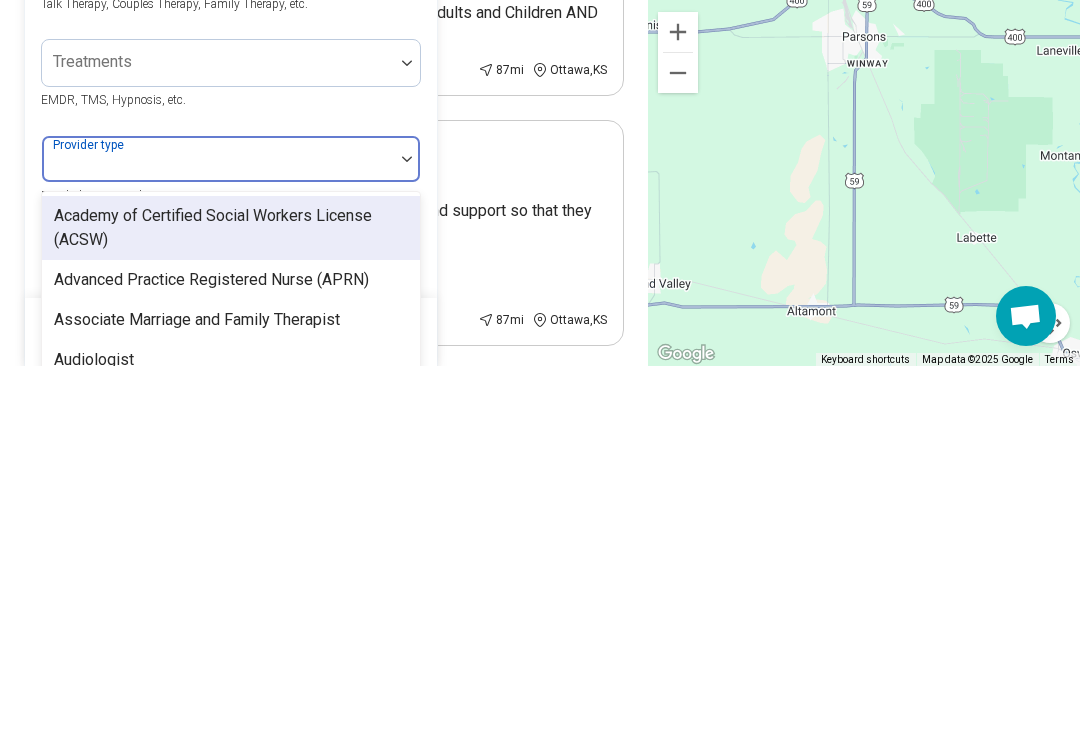 scroll, scrollTop: 0, scrollLeft: 0, axis: both 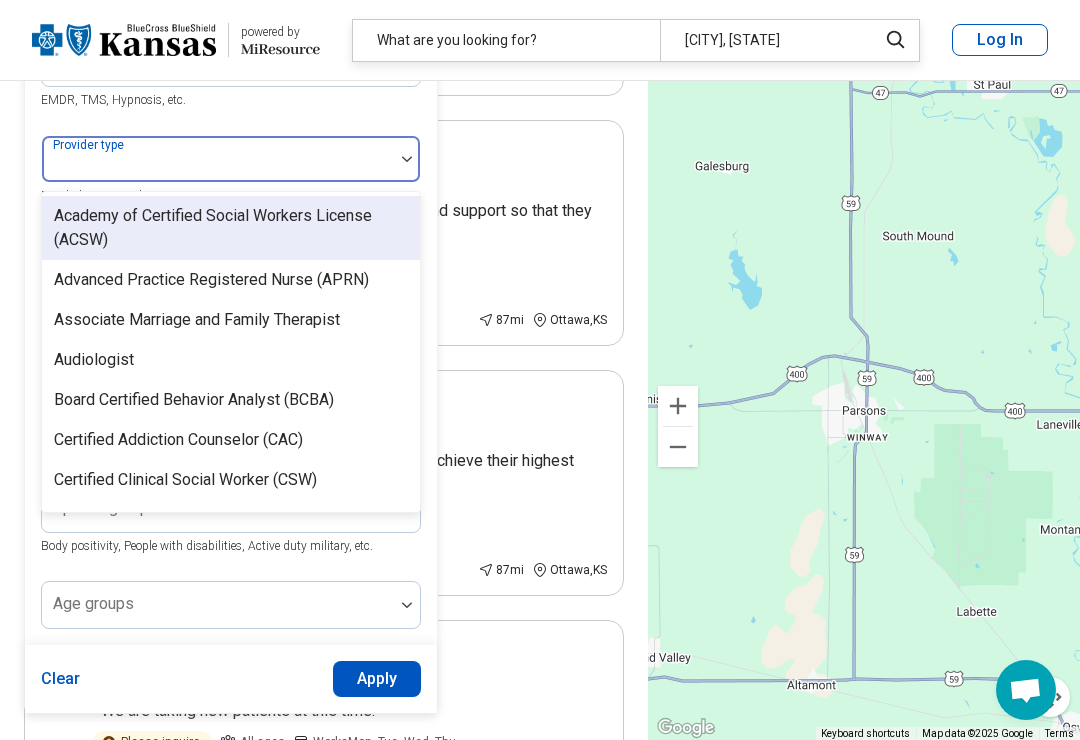 click on "In-person only [FIRST] [LAST] It is my goal to assist individuals with change and support so that they may achieve their highest potential. Please inquire Preteen, Teen, Young adults, Adults Works Mon, Tue, Wed, Thu, Fri In-network insurance Out-of-pocket 87 mi [CITY] , [STATE]" at bounding box center [324, 233] 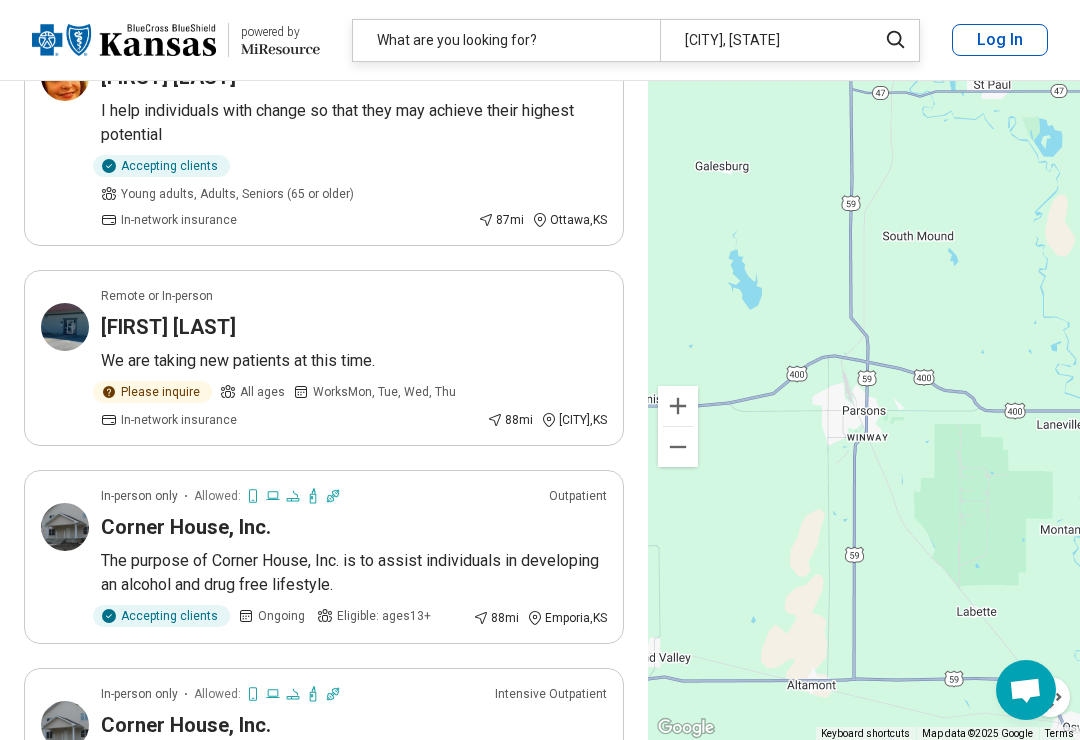 scroll, scrollTop: 0, scrollLeft: 0, axis: both 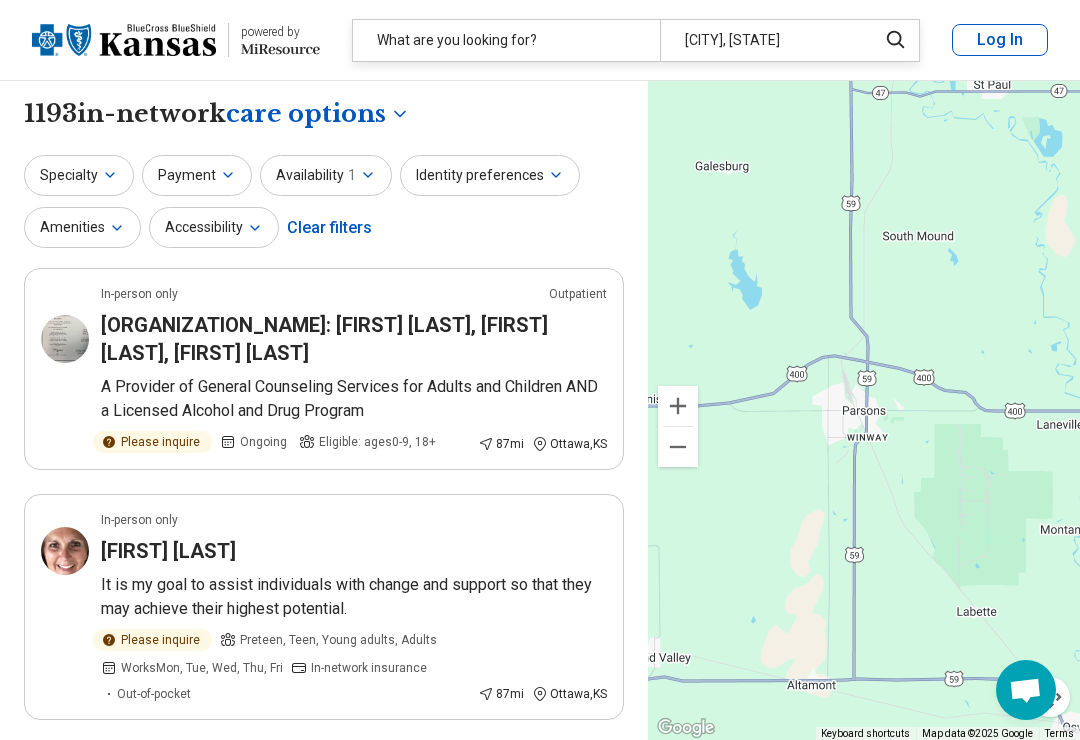 click on "What are you looking for?" at bounding box center (506, 40) 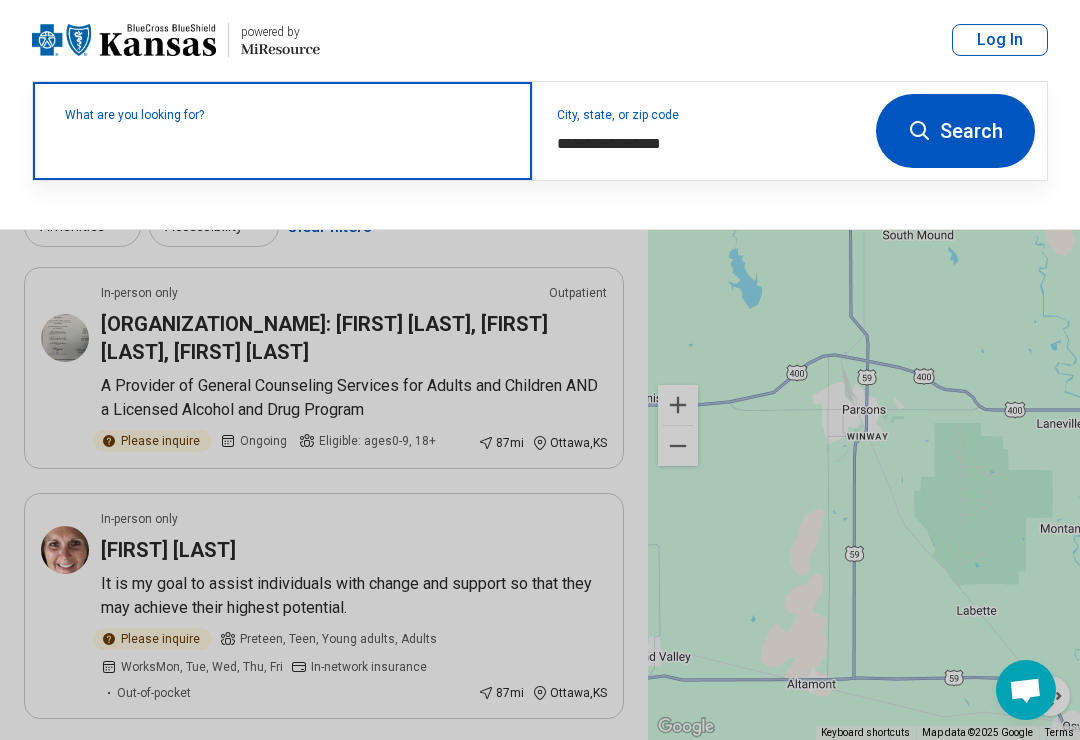 click at bounding box center (286, 141) 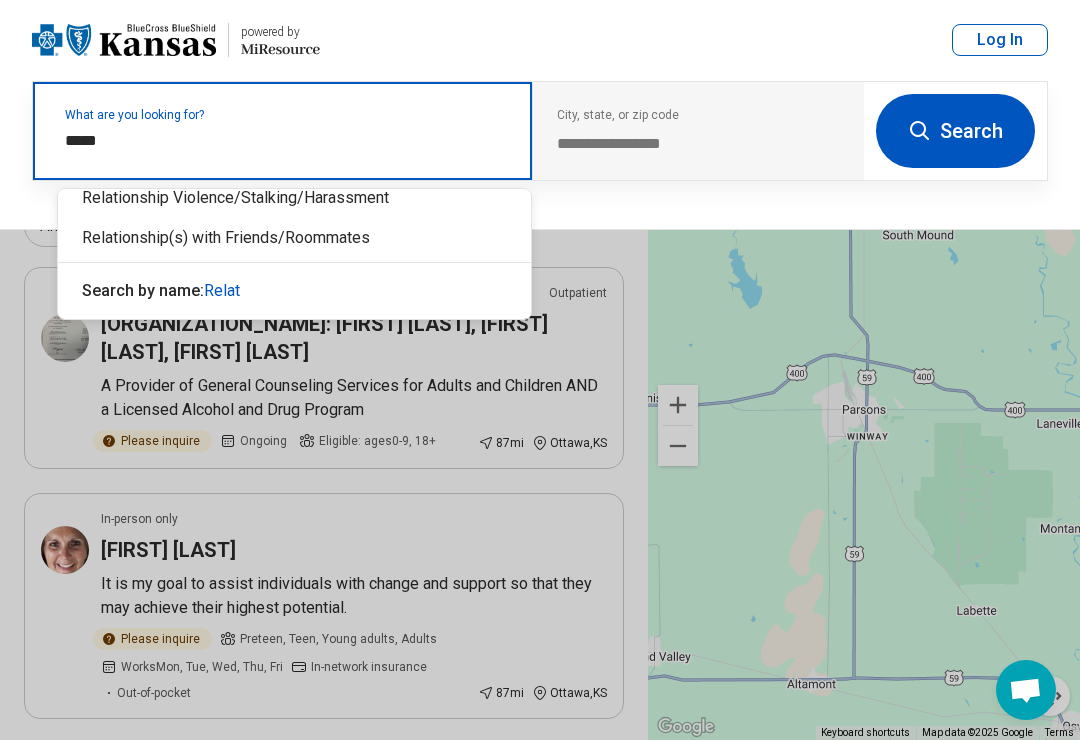 scroll, scrollTop: 0, scrollLeft: 0, axis: both 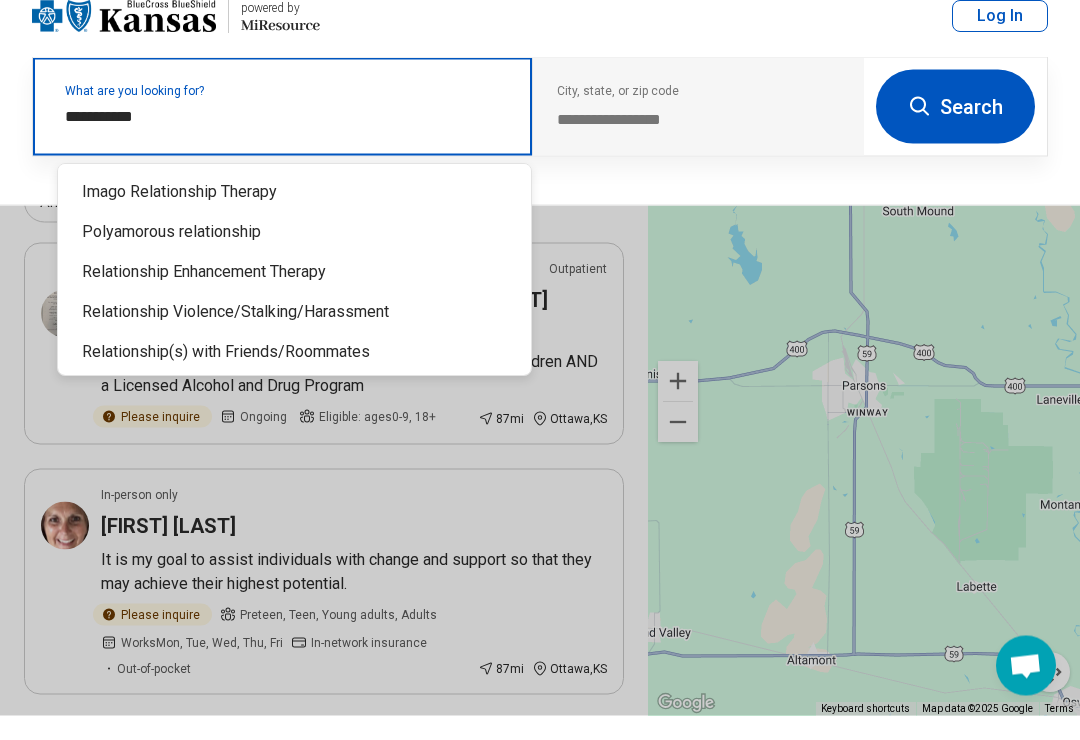 type on "**********" 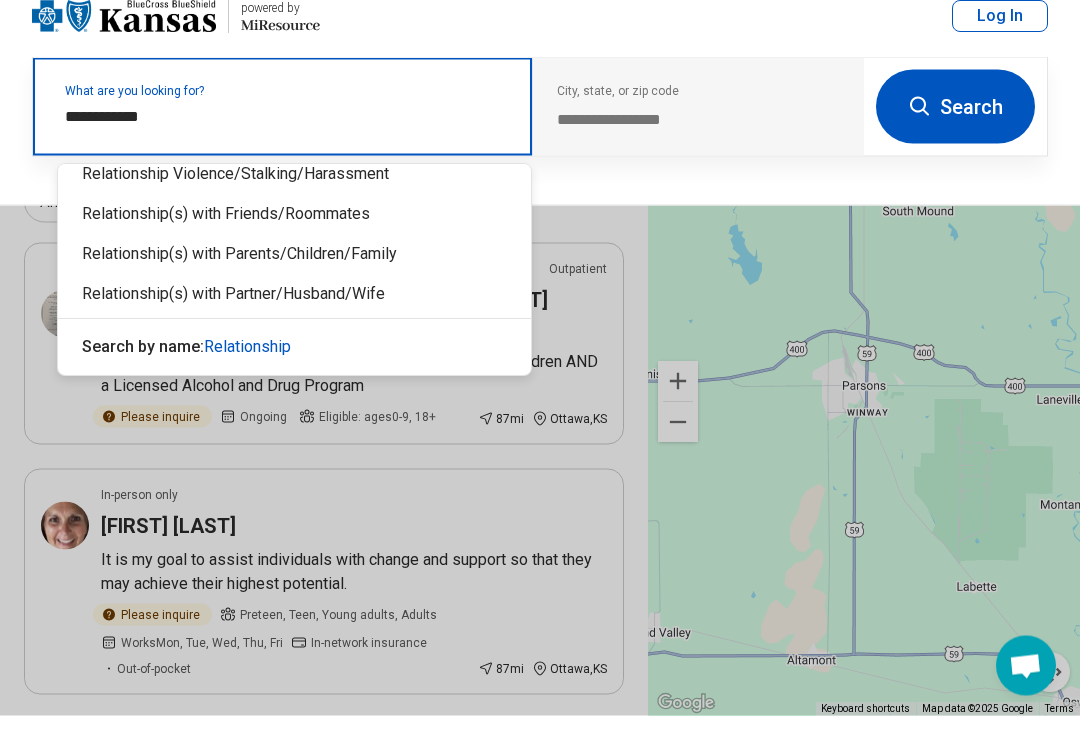 scroll, scrollTop: 138, scrollLeft: 0, axis: vertical 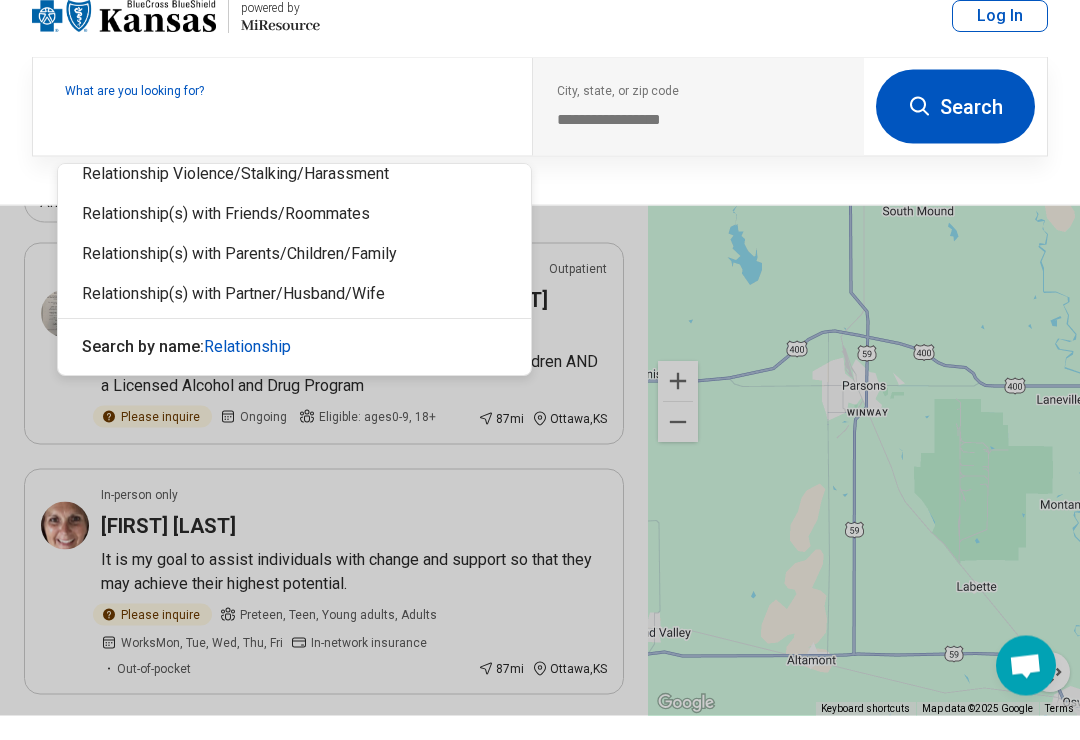 click at bounding box center (540, 370) 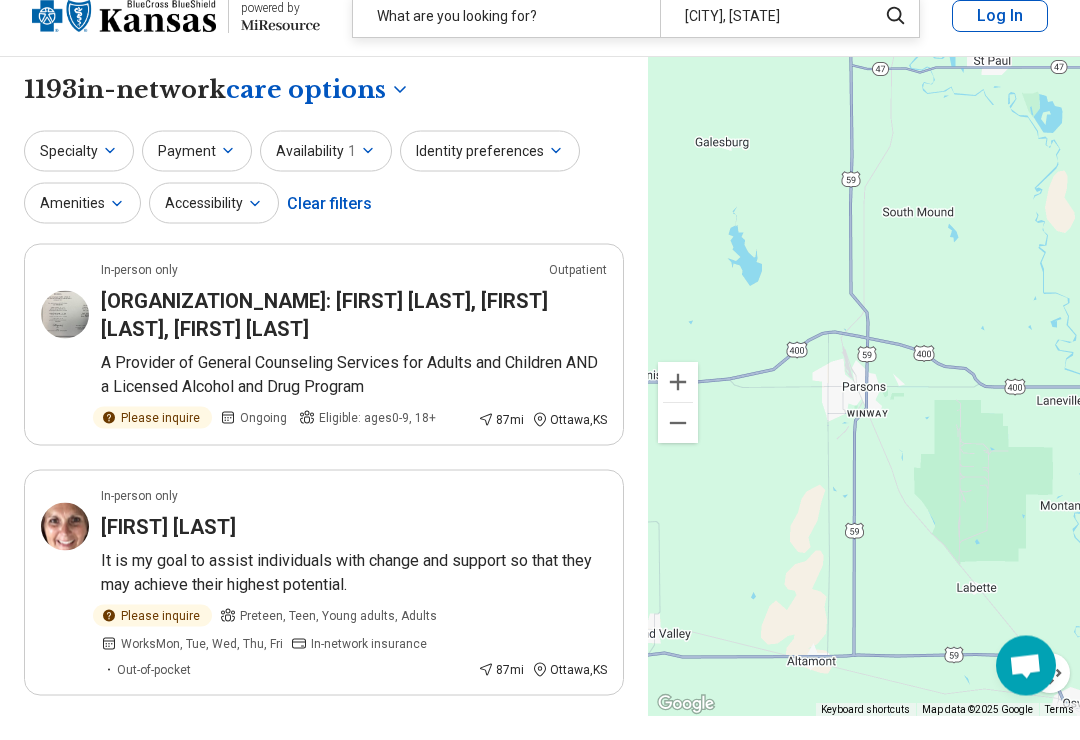 scroll, scrollTop: 25, scrollLeft: 0, axis: vertical 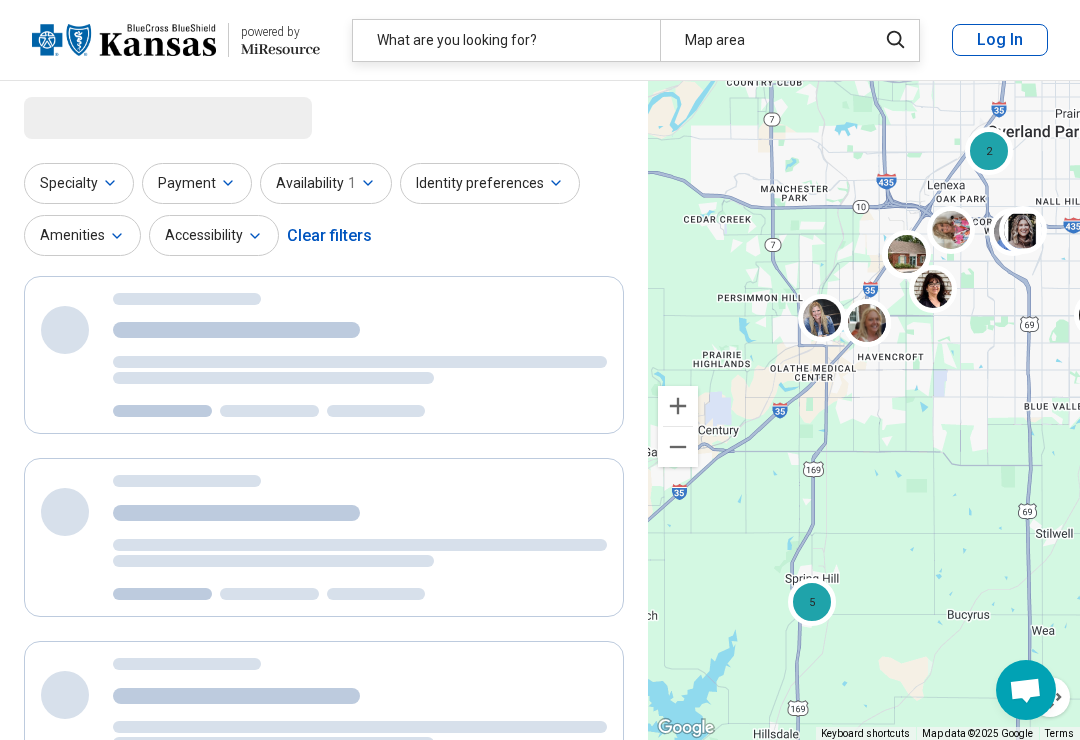 select on "***" 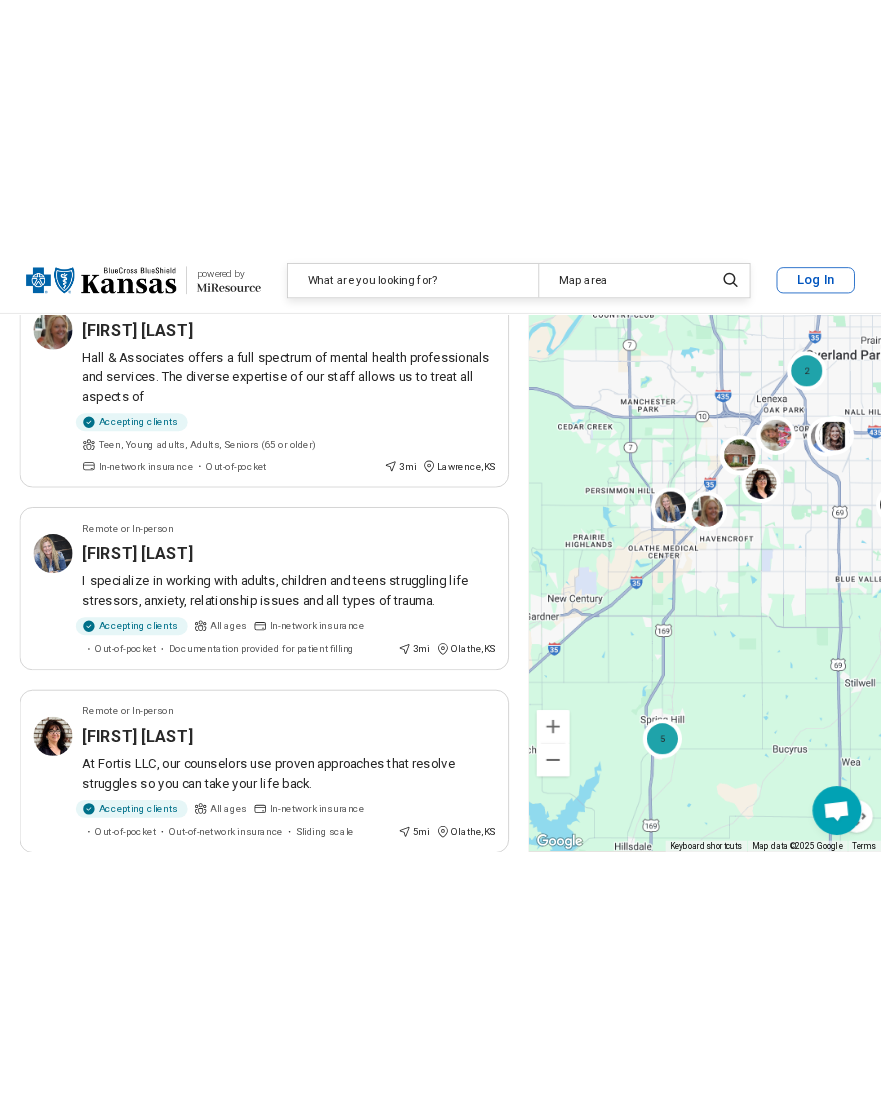 scroll, scrollTop: 390, scrollLeft: 0, axis: vertical 